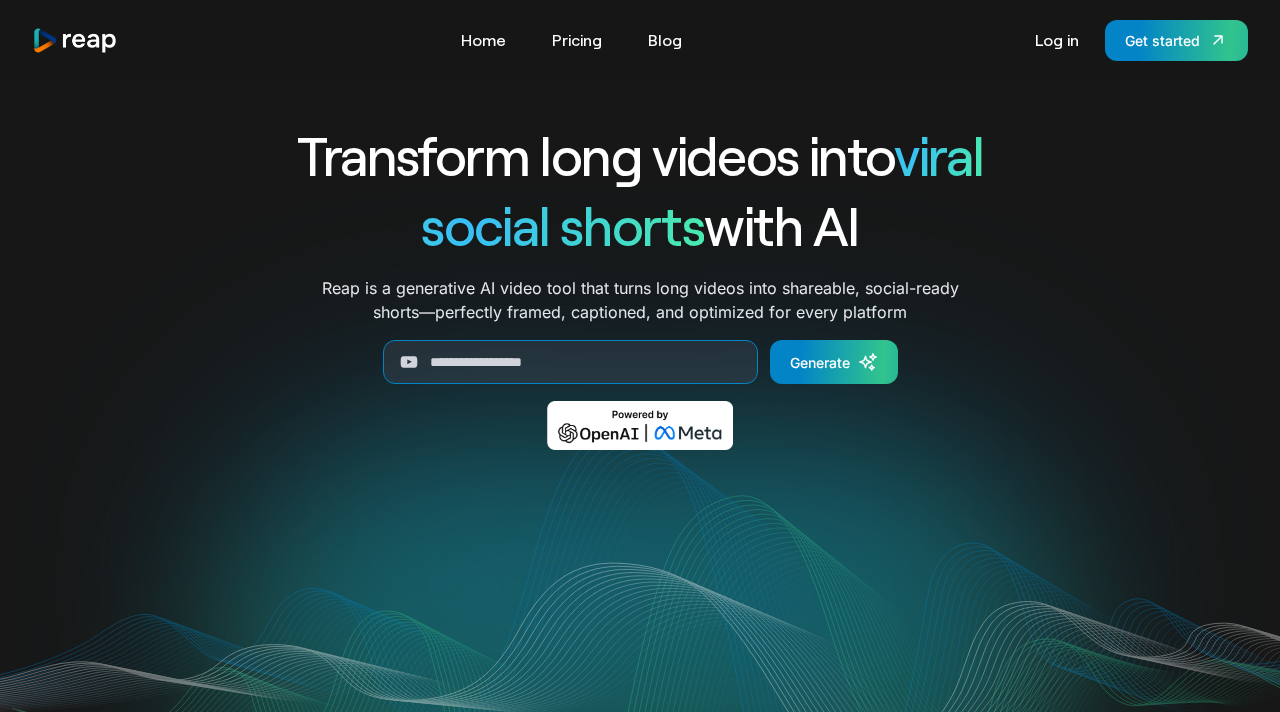 scroll, scrollTop: 0, scrollLeft: 0, axis: both 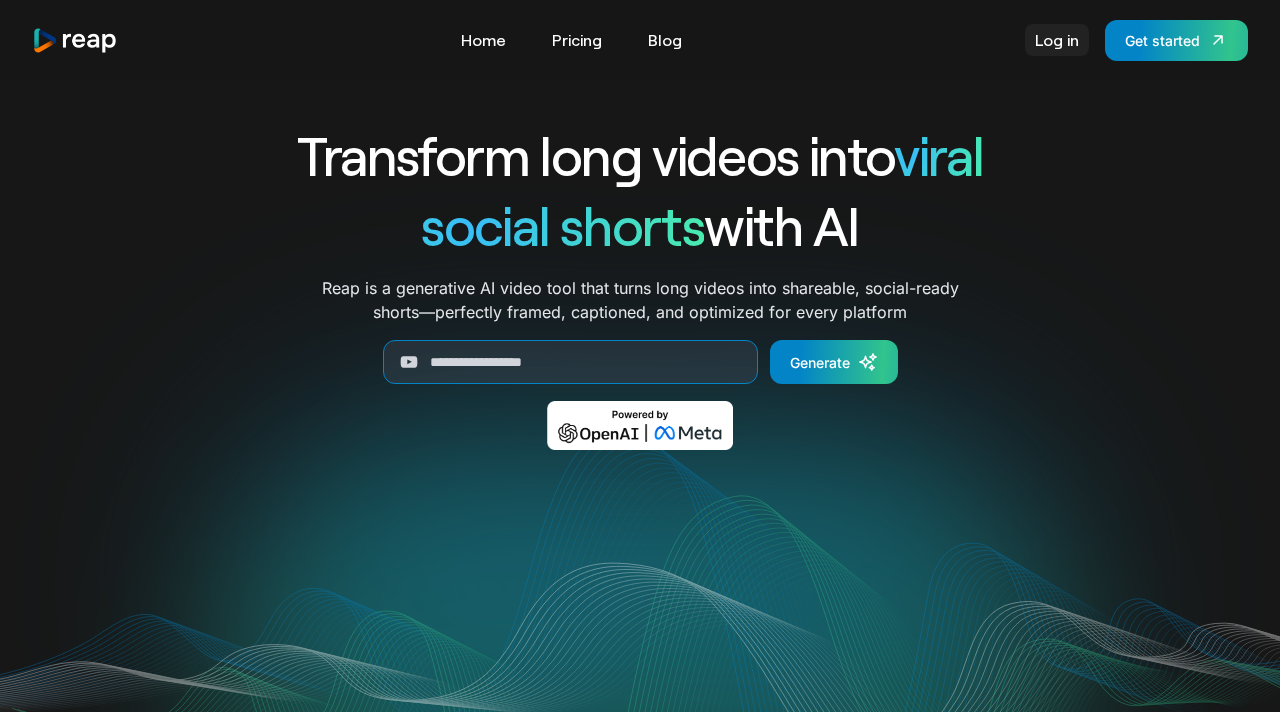 click on "Log in" at bounding box center (1057, 40) 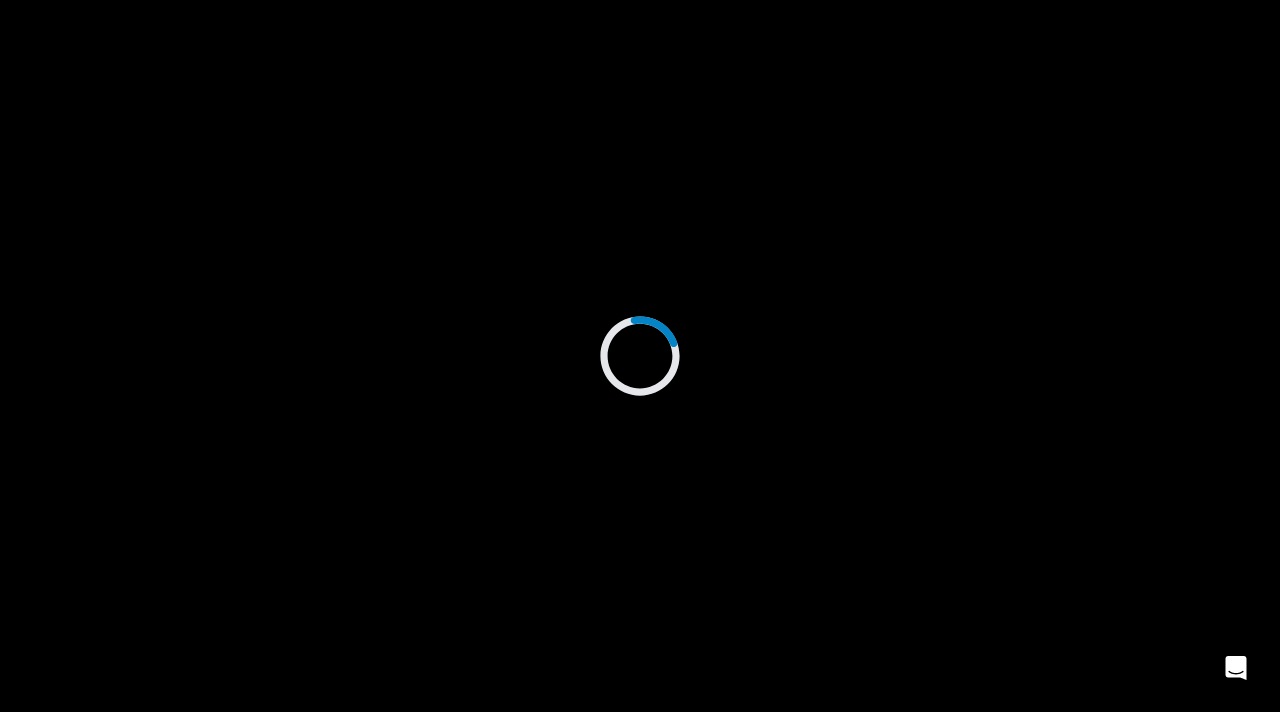 scroll, scrollTop: 0, scrollLeft: 0, axis: both 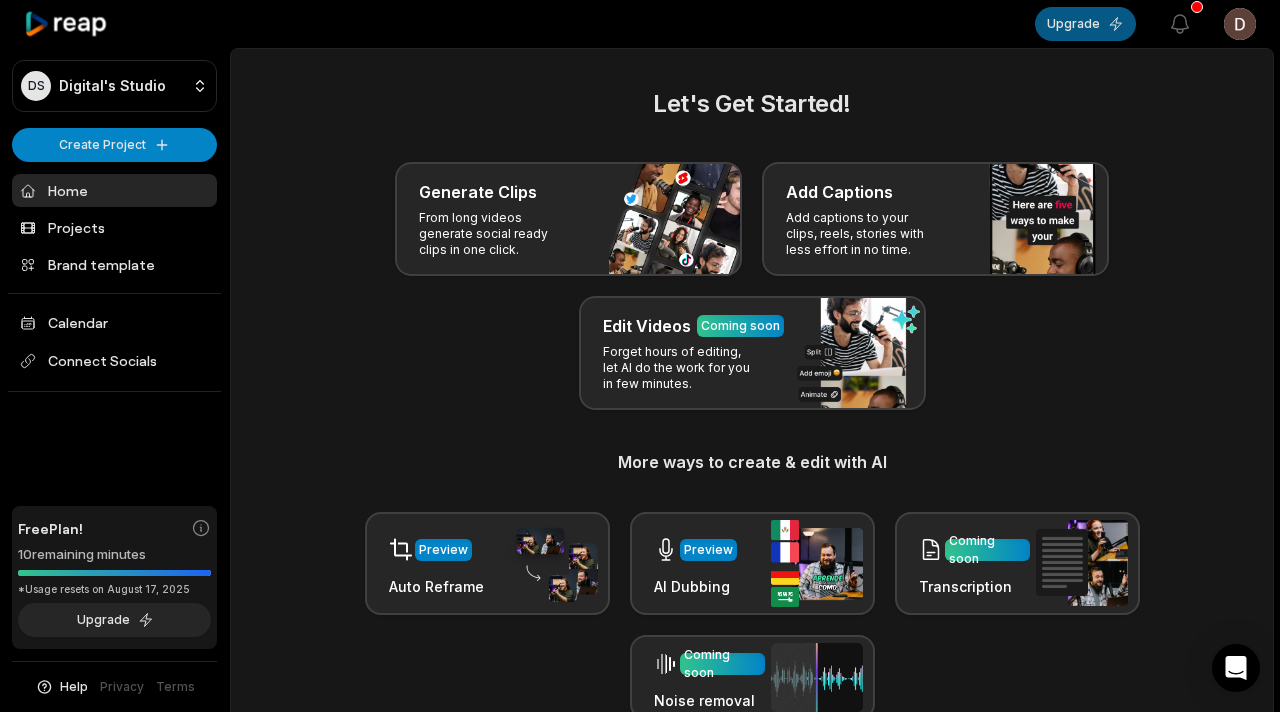 click on "Upgrade" at bounding box center (1085, 24) 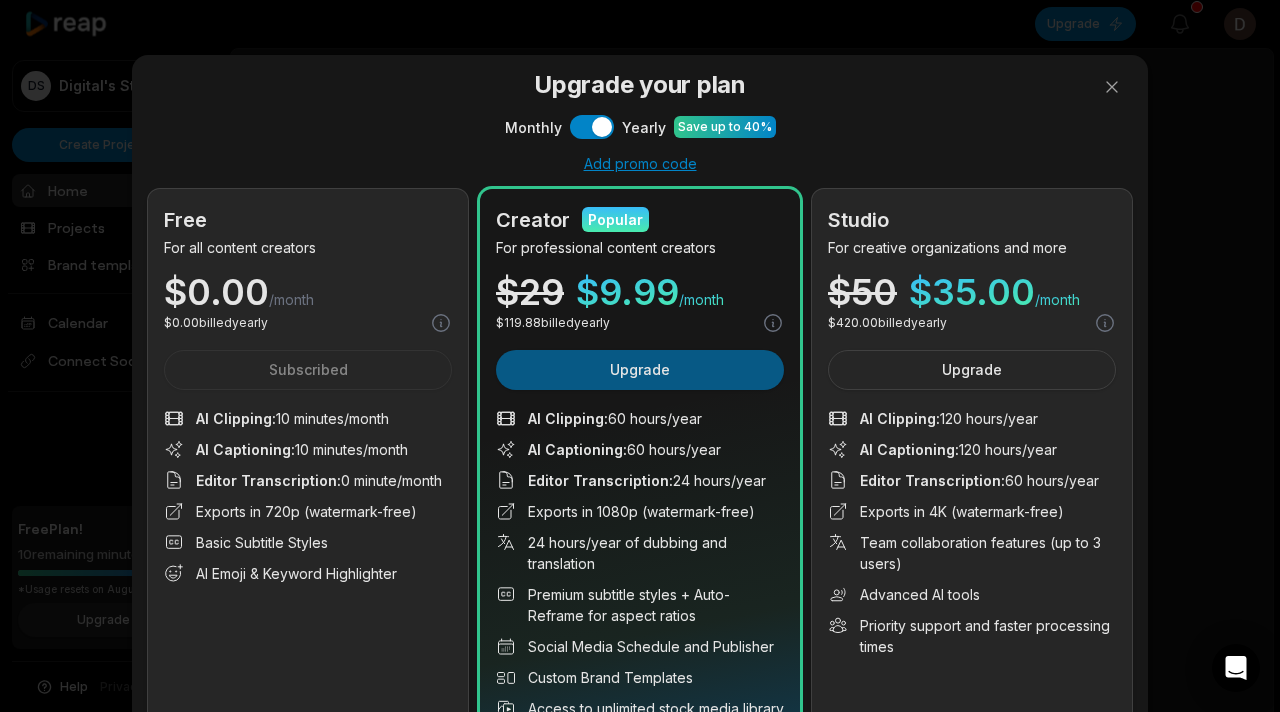 click on "Upgrade" at bounding box center (640, 370) 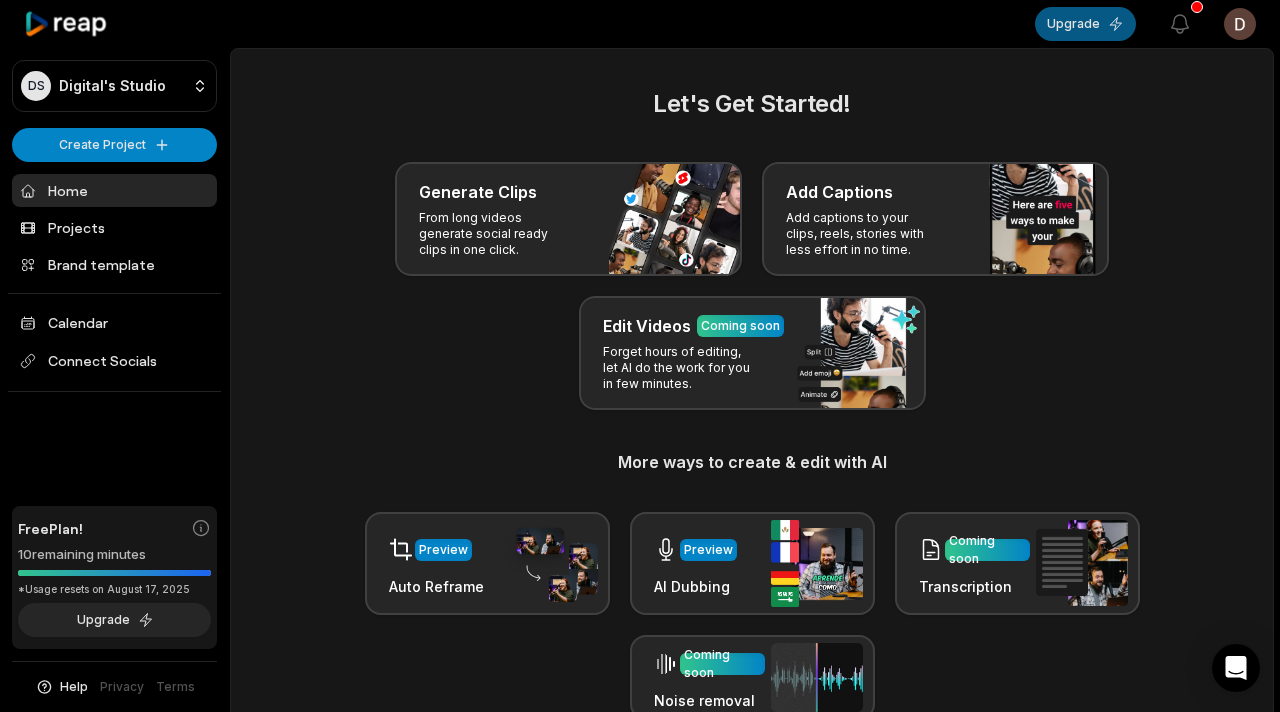 click on "Upgrade" at bounding box center (1085, 24) 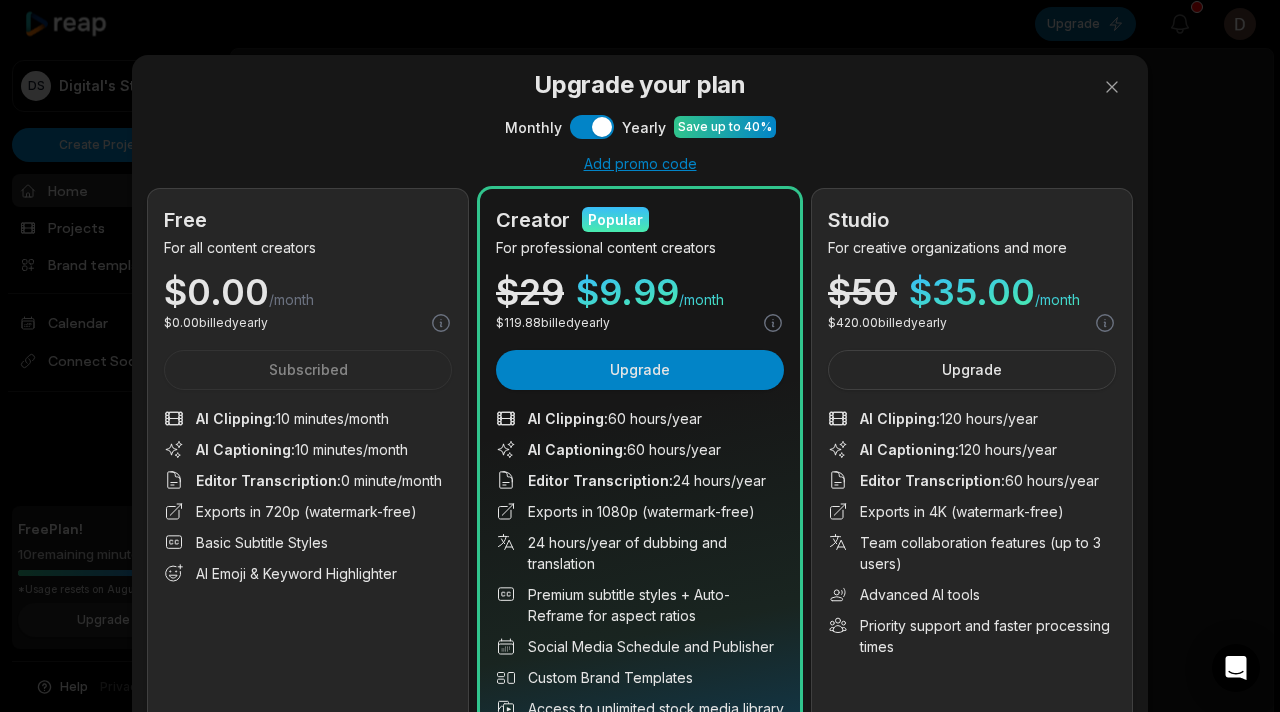 scroll, scrollTop: 0, scrollLeft: 0, axis: both 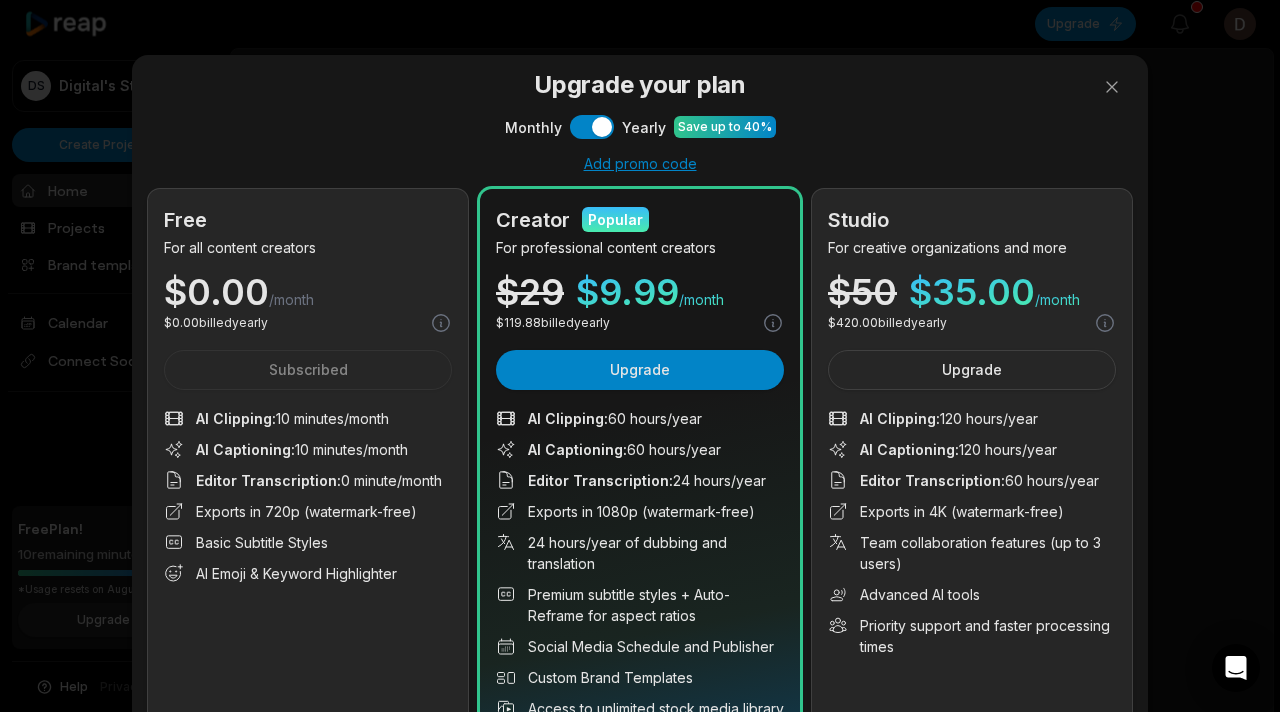 click on "Upgrade your plan Monthly Use setting Yearly Save up to 40% Add promo code Free For all content creators $ 0.00 /month $ 0.00  billed  yearly Subscribed AI Clipping :  10 minutes/month AI Captioning :  10 minutes/month Editor Transcription :  0 minute/month Exports in 720p (watermark-free) Basic Subtitle Styles AI Emoji & Keyword Highlighter   10 minutes of clipping,      10 minutes of captions and more Creator Popular For professional content creators $ 29 $ 9.99 /month $ 119.88  billed  yearly Upgrade AI Clipping :  60 hours/year AI Captioning :  60 hours/year Editor Transcription :  24 hours/year Exports in 1080p (watermark-free) 24 hours/year of dubbing and translation Premium subtitle styles + Auto-Reframe for aspect ratios Social Media Schedule and Publisher Custom Brand Templates Access to unlimited stock media library   60 hours of clipping,      60 hours of captions and more Studio For creative organizations and more $ 50 $ 35.00 /month $ 420.00  billed  yearly Upgrade AI Clipping :  120 hours/year :" at bounding box center (640, 422) 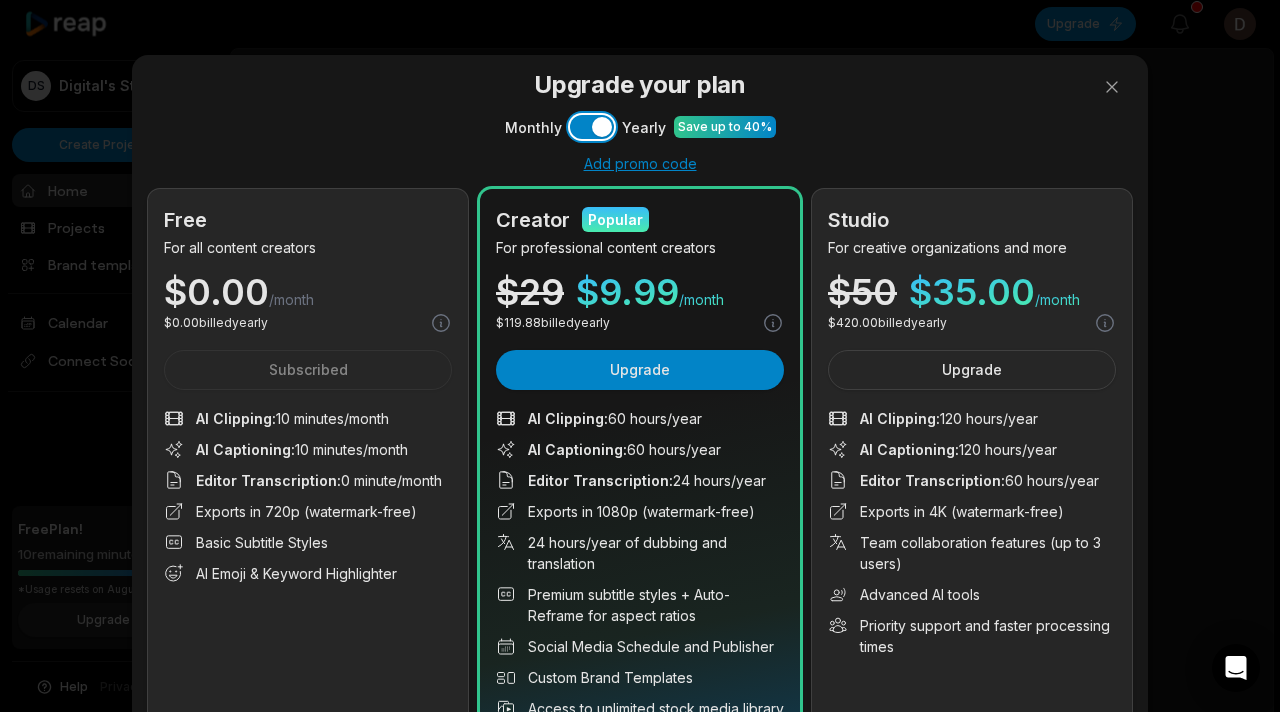 click on "Use setting" at bounding box center (592, 127) 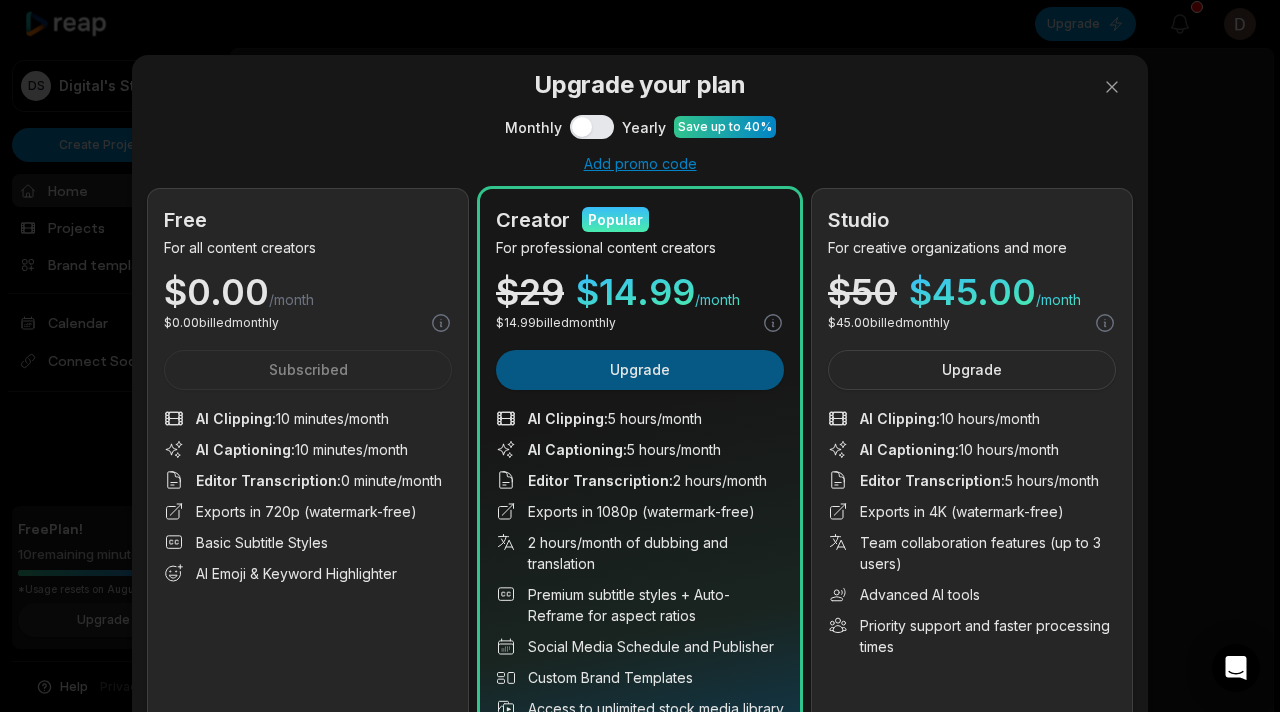 click on "Upgrade" at bounding box center (640, 370) 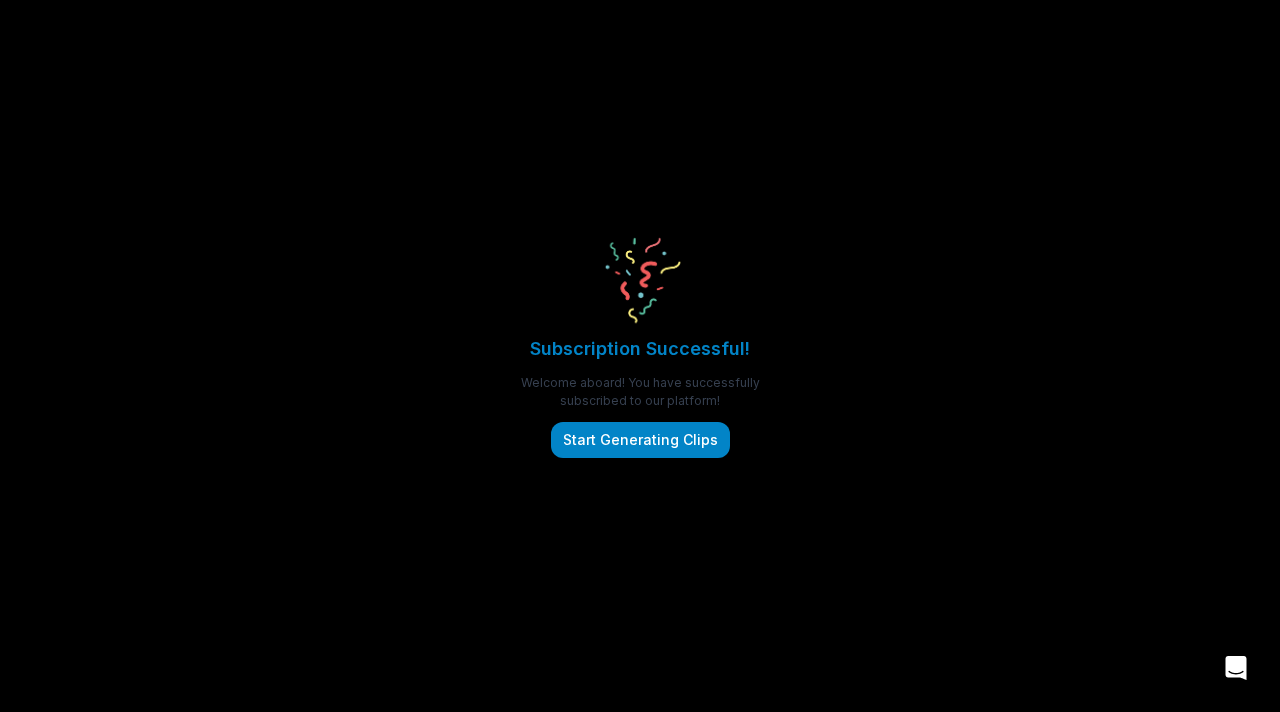 scroll, scrollTop: 0, scrollLeft: 0, axis: both 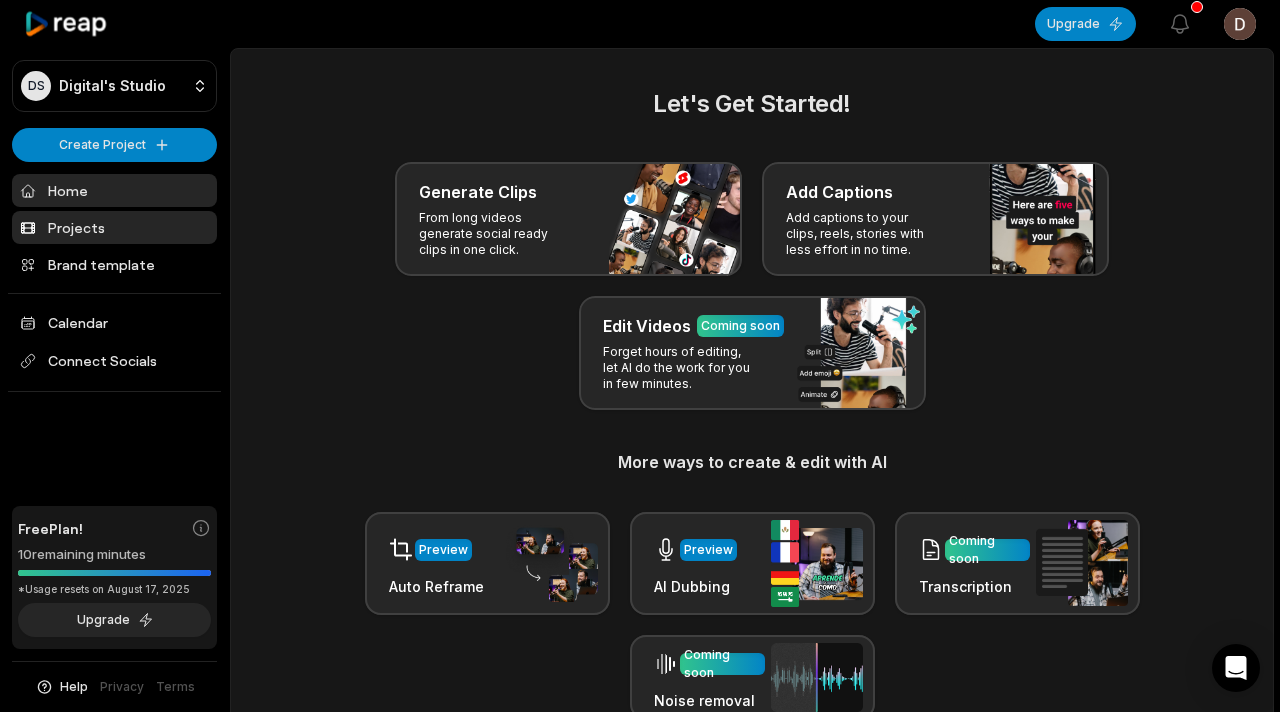 click on "Projects" at bounding box center [114, 227] 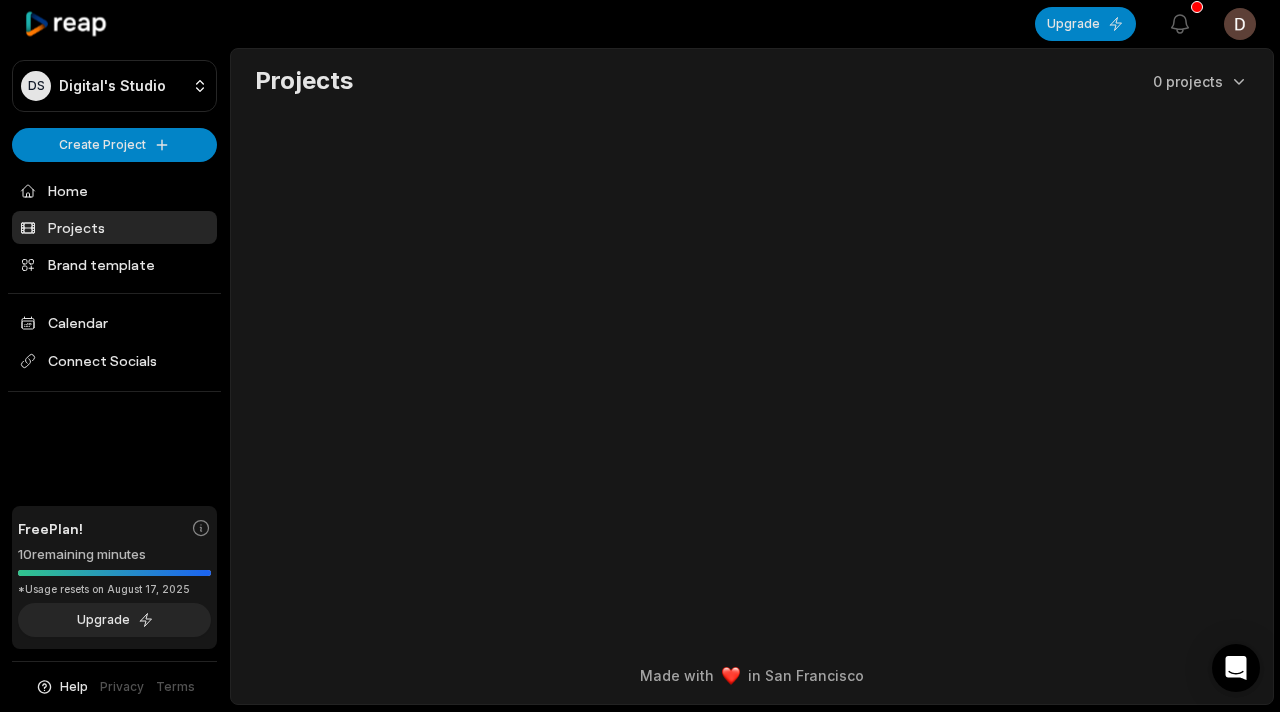 scroll, scrollTop: 0, scrollLeft: 0, axis: both 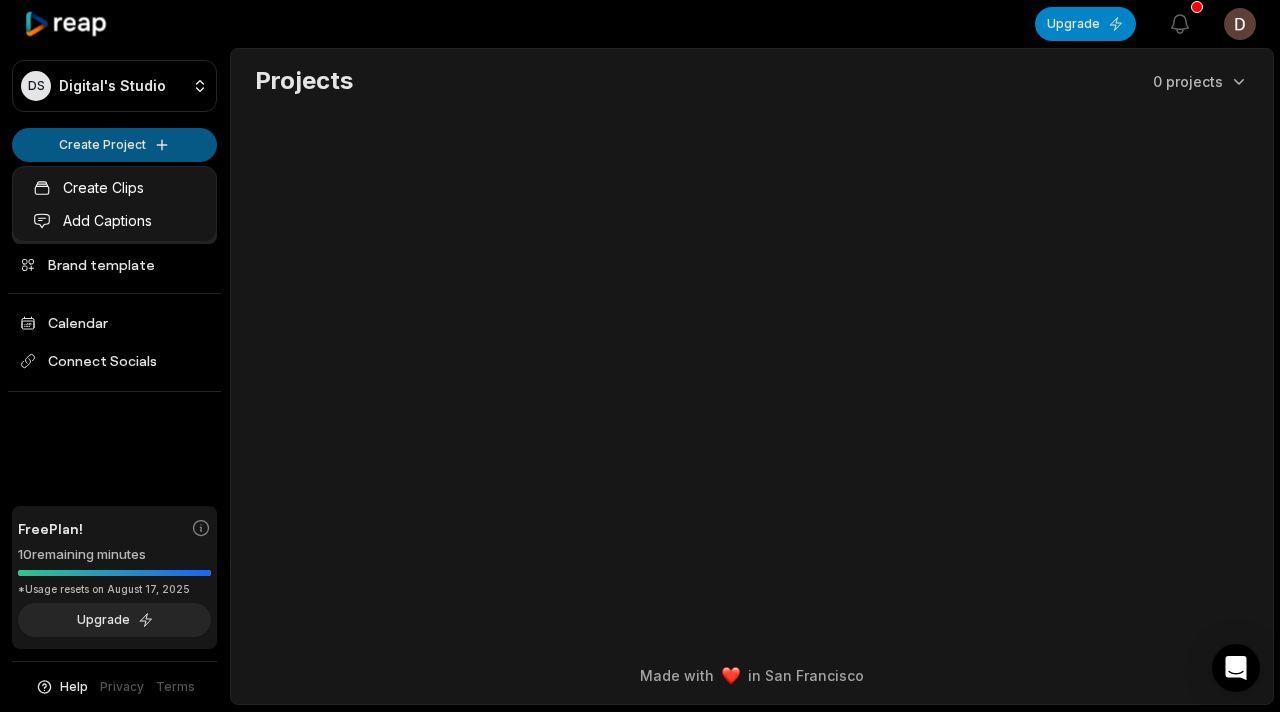 click on "DS Digital's Studio Create Project Home Projects Brand template Calendar Connect Socials Free  Plan! 10  remaining minutes *Usage resets on [DATE] Upgrade Help Privacy Terms Open sidebar Upgrade View notifications Open user menu Projects   0 projects   Made with   in [CITY]
Create Clips Add Captions" at bounding box center [640, 356] 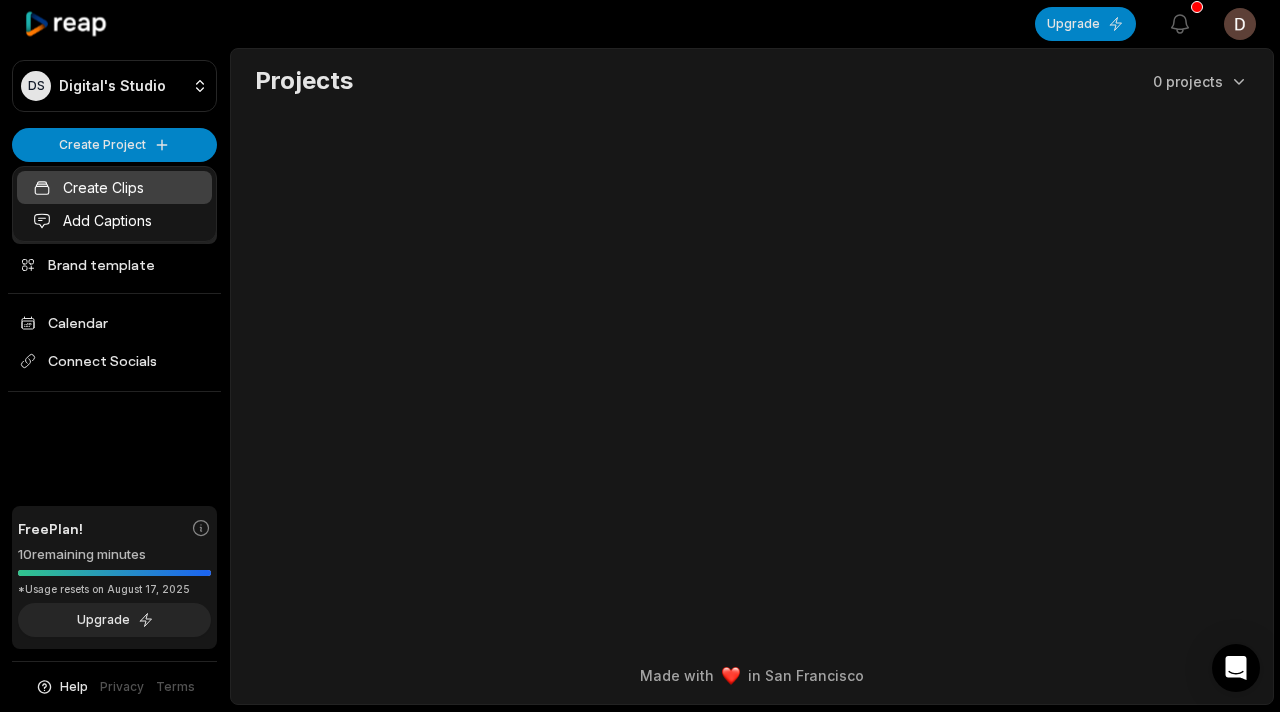 click on "Create Clips" at bounding box center (114, 187) 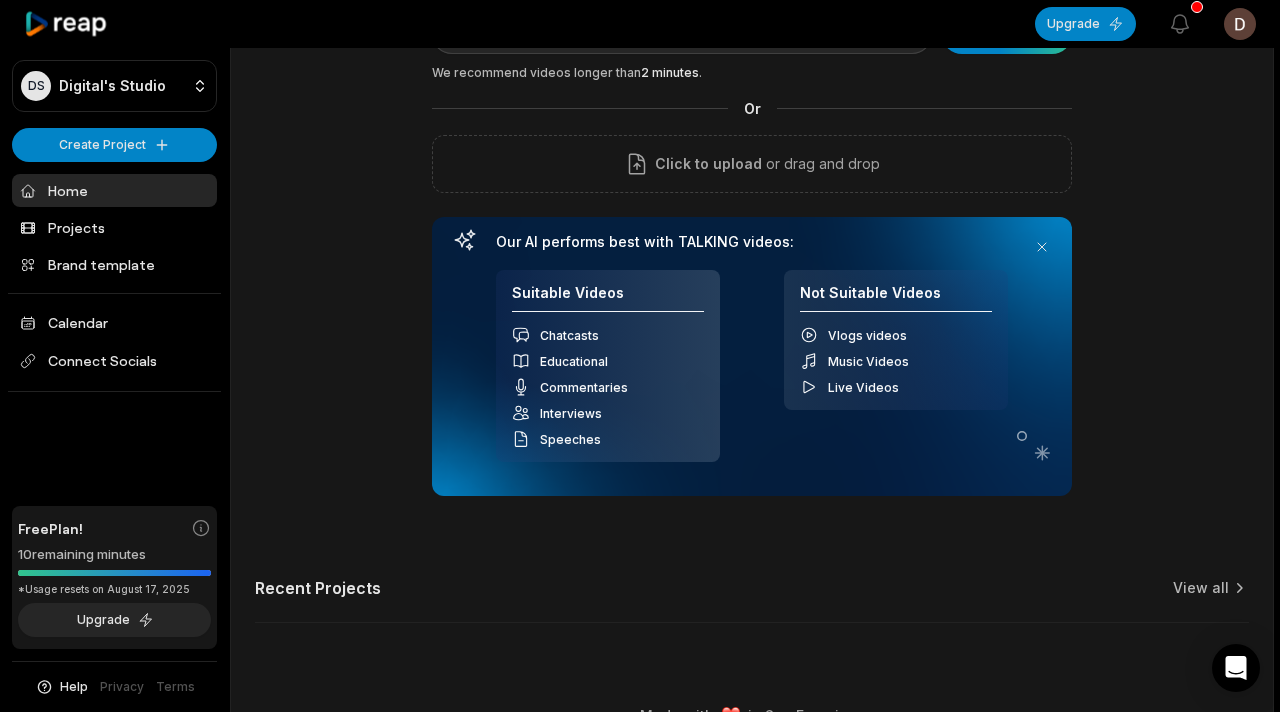 scroll, scrollTop: 160, scrollLeft: 0, axis: vertical 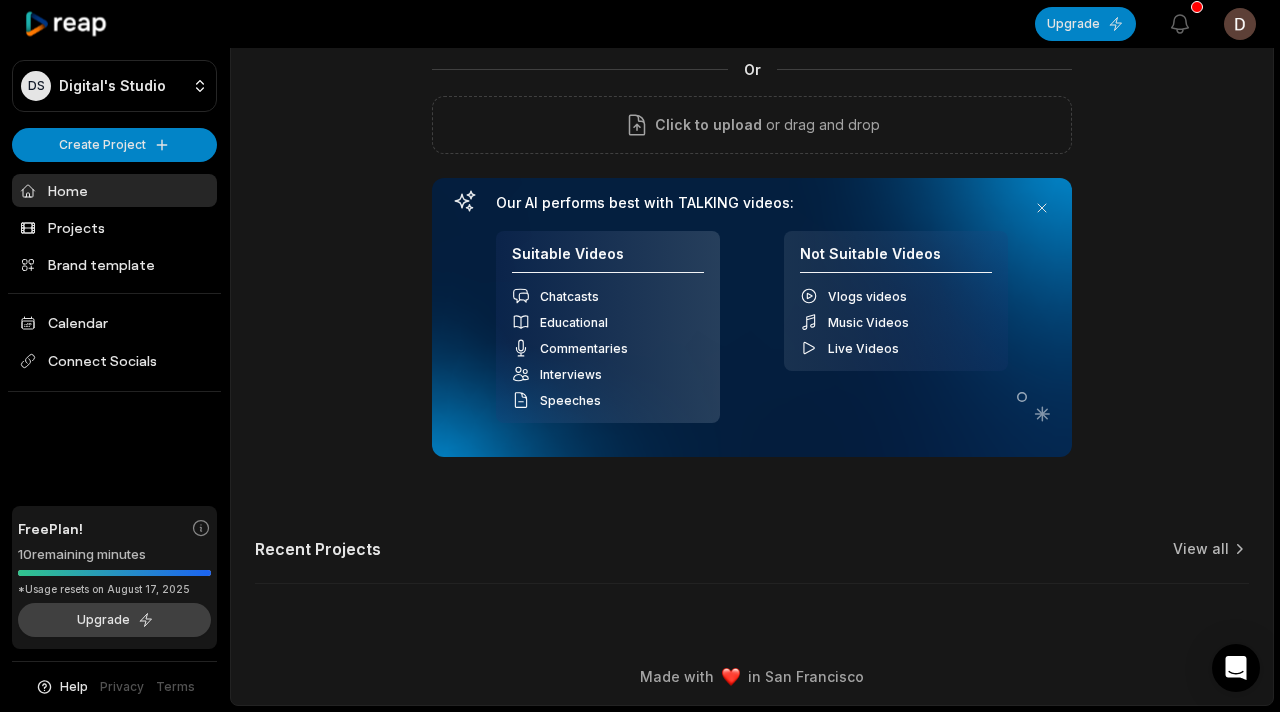 click on "Upgrade" at bounding box center [114, 620] 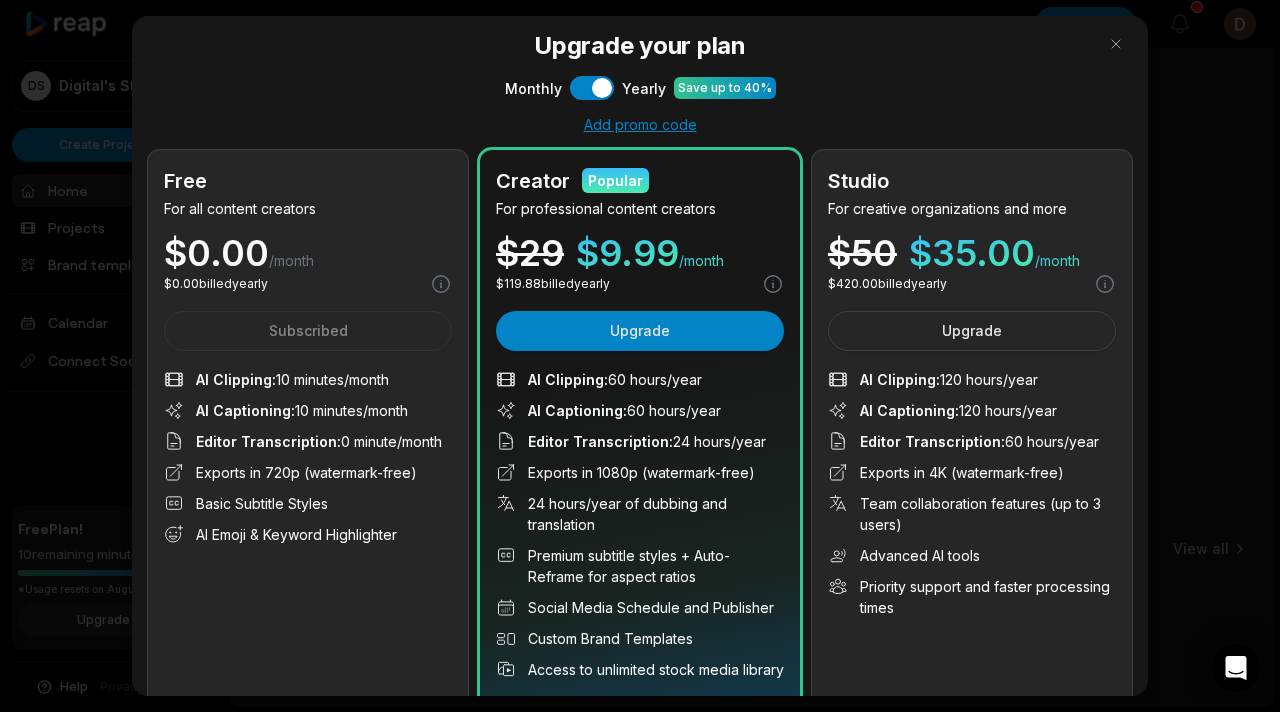 click at bounding box center (640, 356) 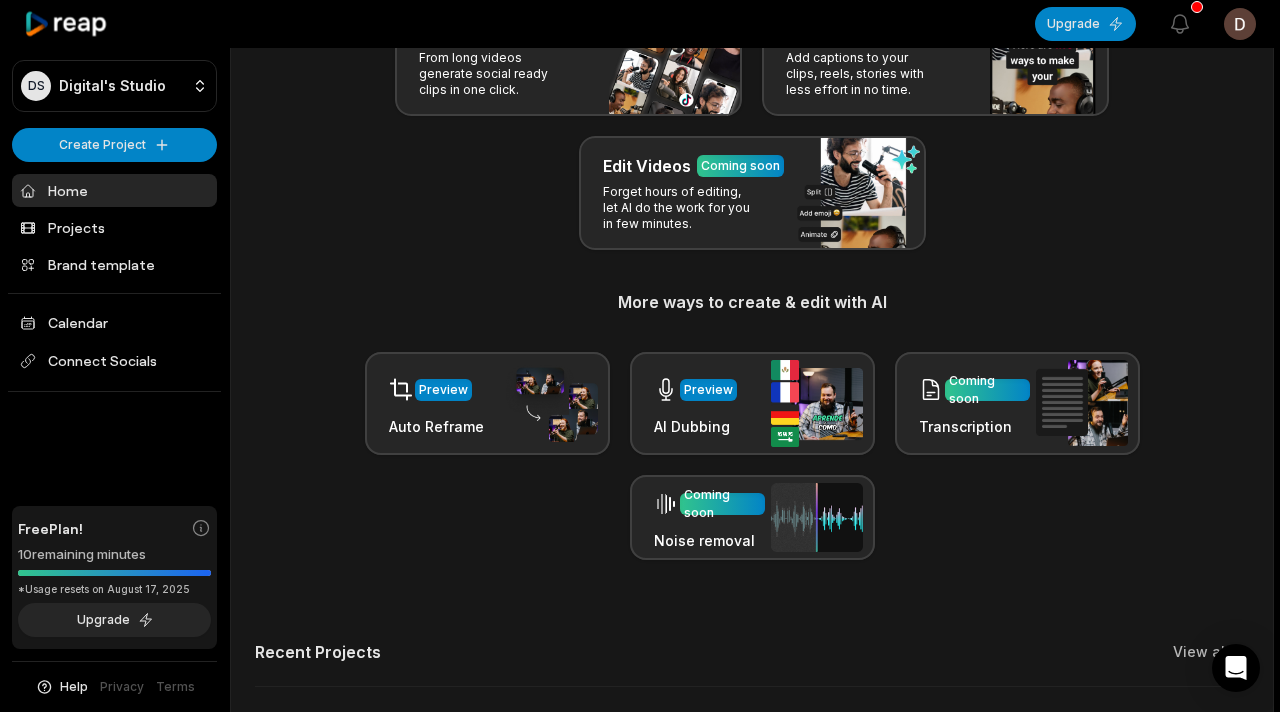 scroll, scrollTop: 0, scrollLeft: 0, axis: both 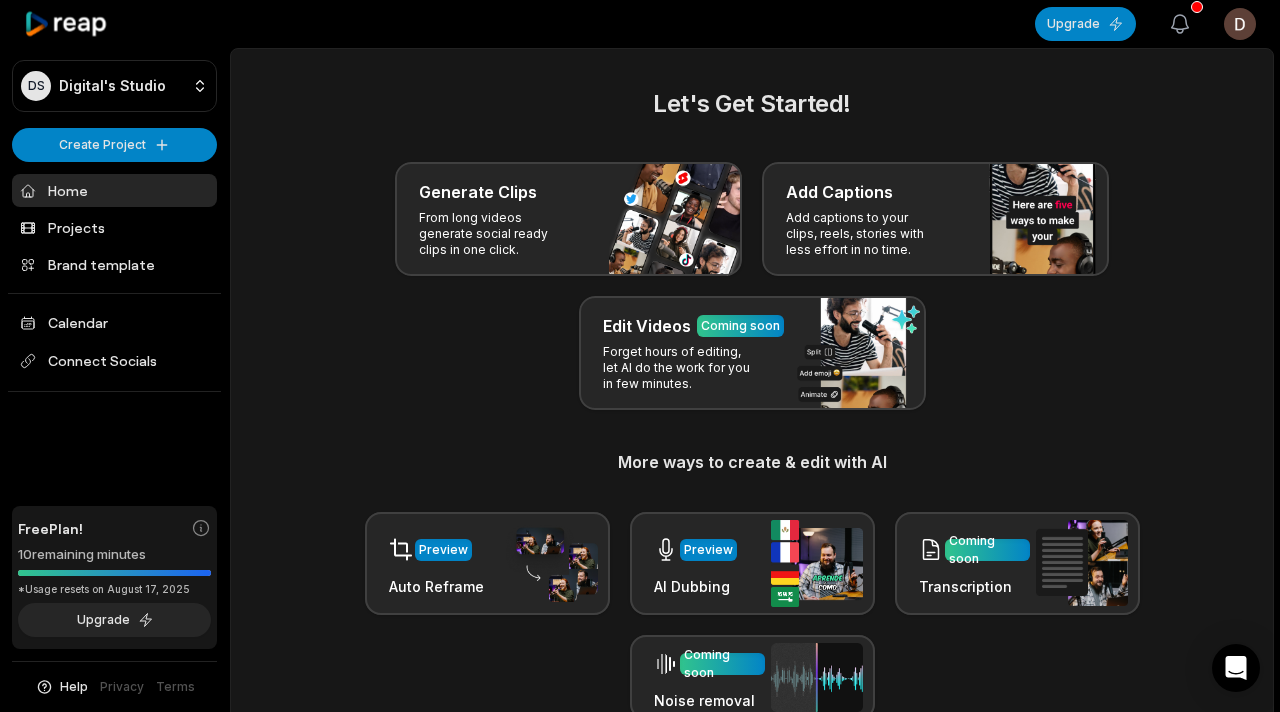 click 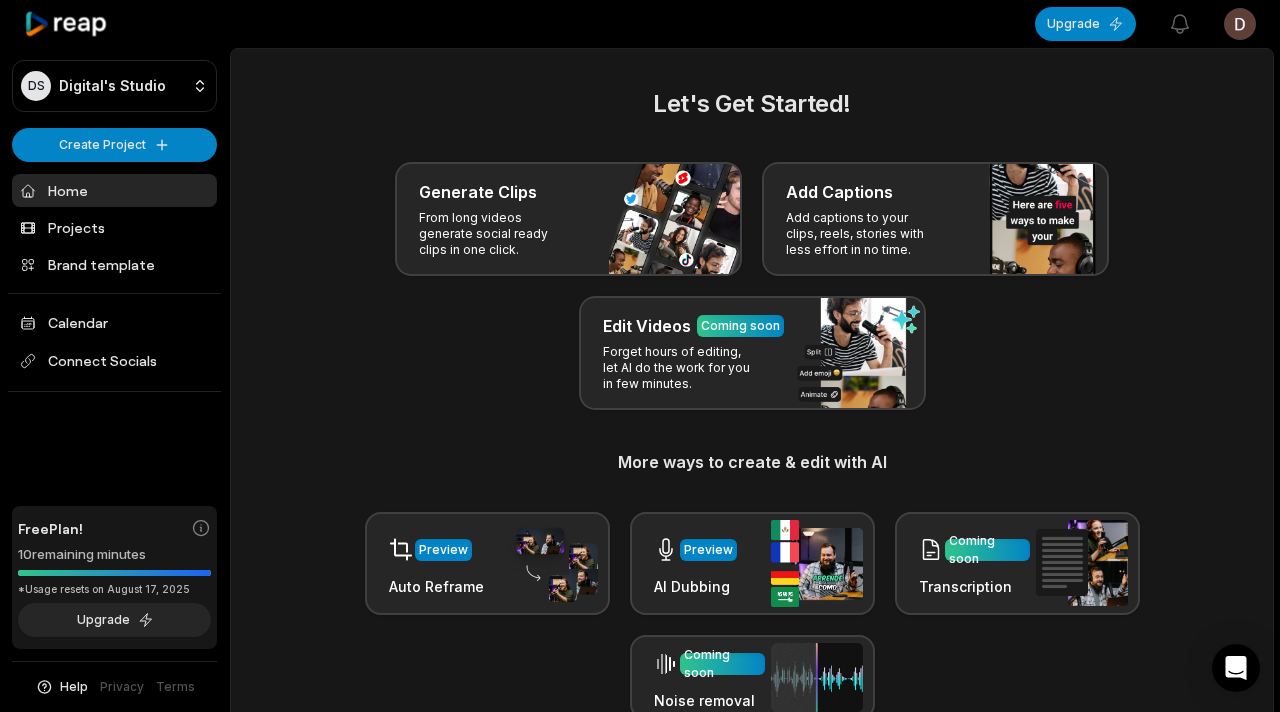 scroll, scrollTop: 0, scrollLeft: 0, axis: both 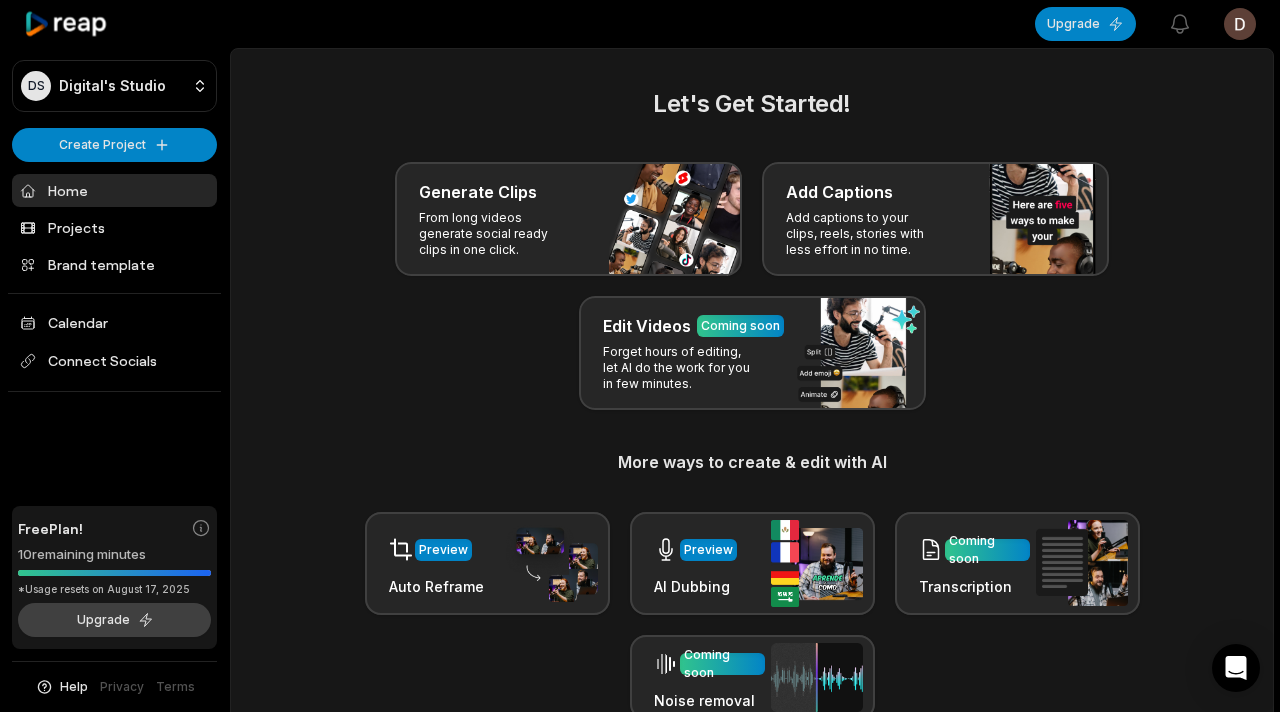 click on "Upgrade" at bounding box center (114, 620) 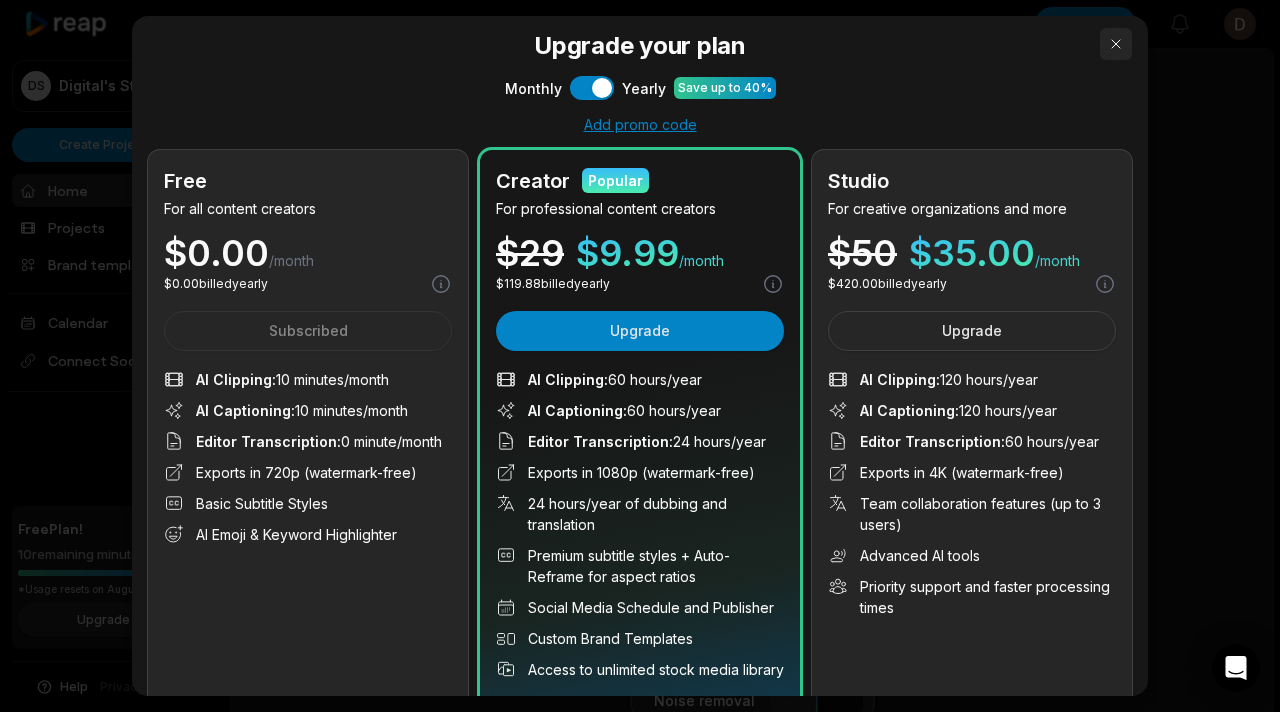 click at bounding box center [1116, 44] 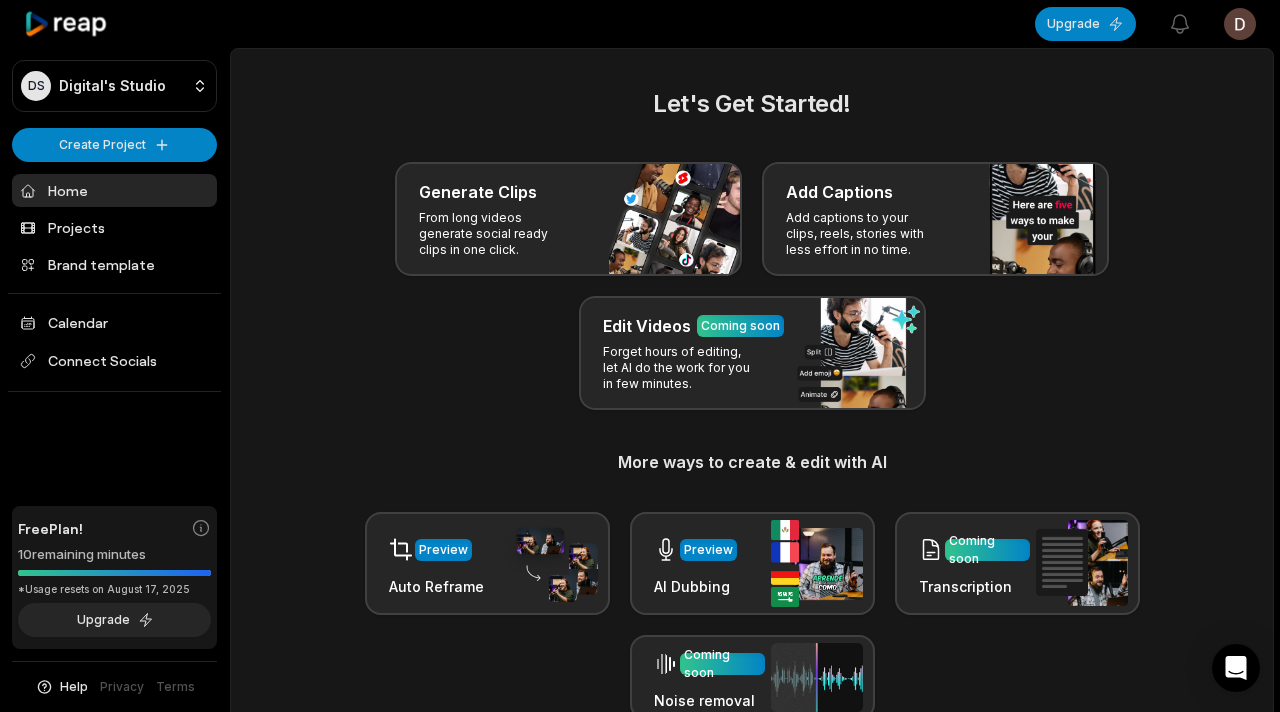 click on "DS Digital's Studio Create Project Home Projects Brand template Calendar Connect Socials Free  Plan! 10  remaining minutes *Usage resets on August 17, 2025 Upgrade Help Privacy Terms Open sidebar Upgrade View notifications Open user menu   Let's Get Started! Generate Clips From long videos generate social ready clips in one click. Add Captions Add captions to your clips, reels, stories with less effort in no time. Edit Videos Coming soon Forget hours of editing, let AI do the work for you in few minutes. More ways to create & edit with AI Preview Auto Reframe Preview AI Dubbing Coming soon Transcription Coming soon Noise removal Recent Projects View all Made with   in San Francisco" at bounding box center [640, 356] 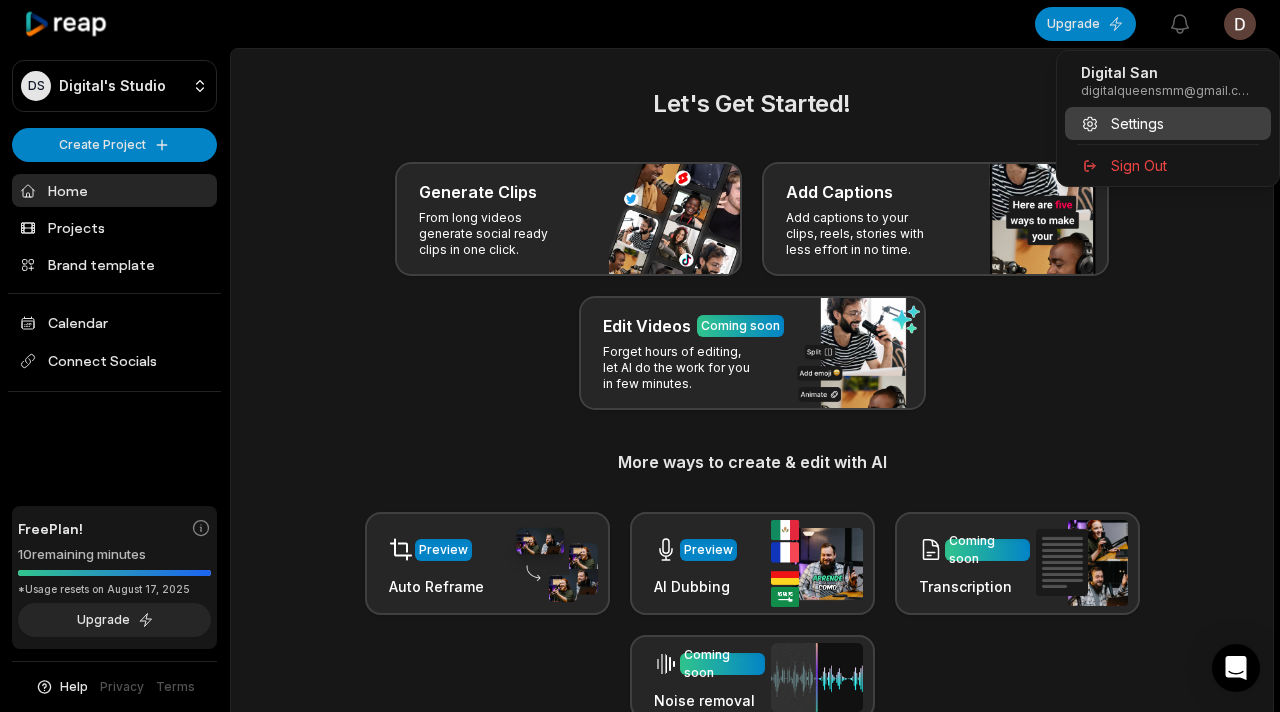click on "Settings" at bounding box center [1137, 123] 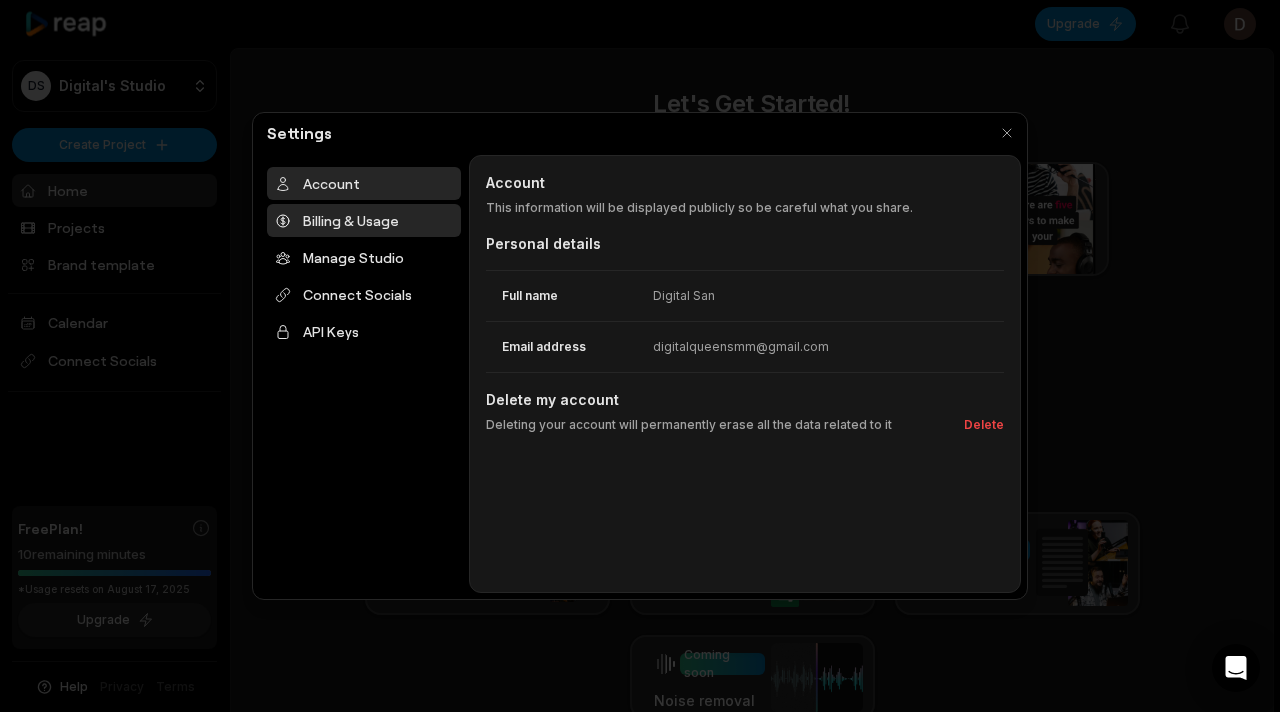 click on "Billing & Usage" at bounding box center [364, 220] 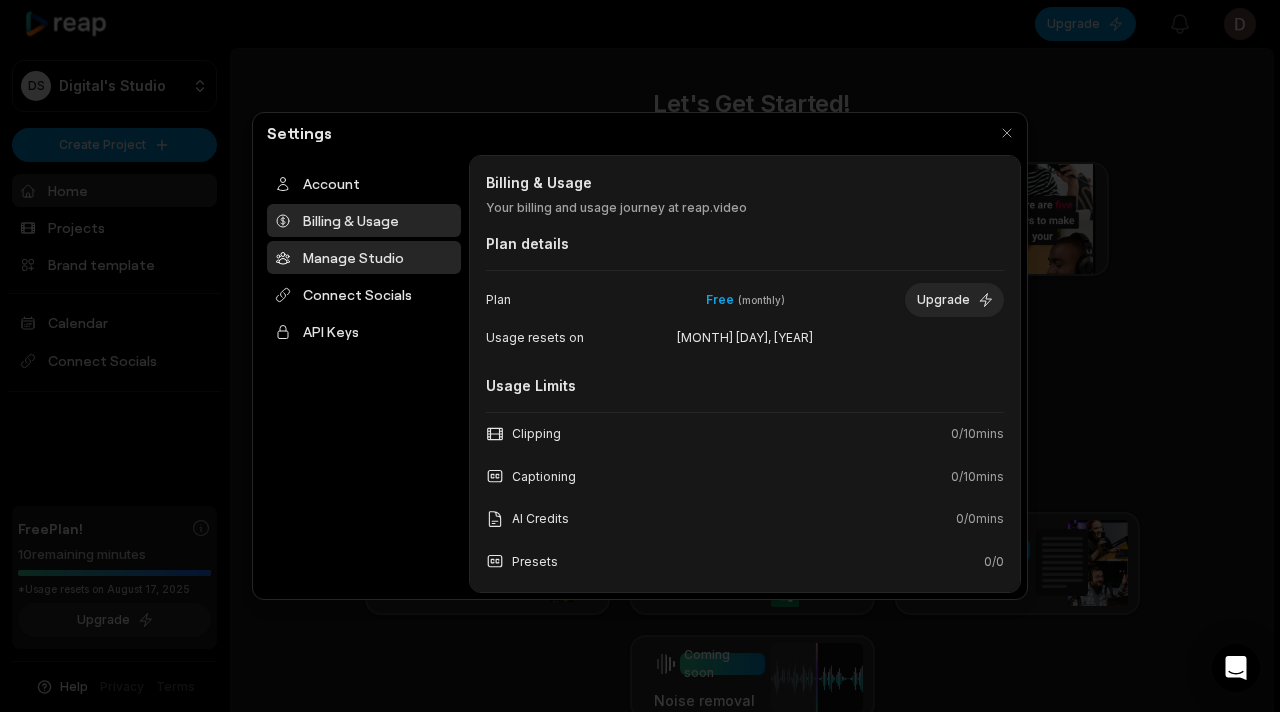 click on "Manage Studio" at bounding box center (364, 257) 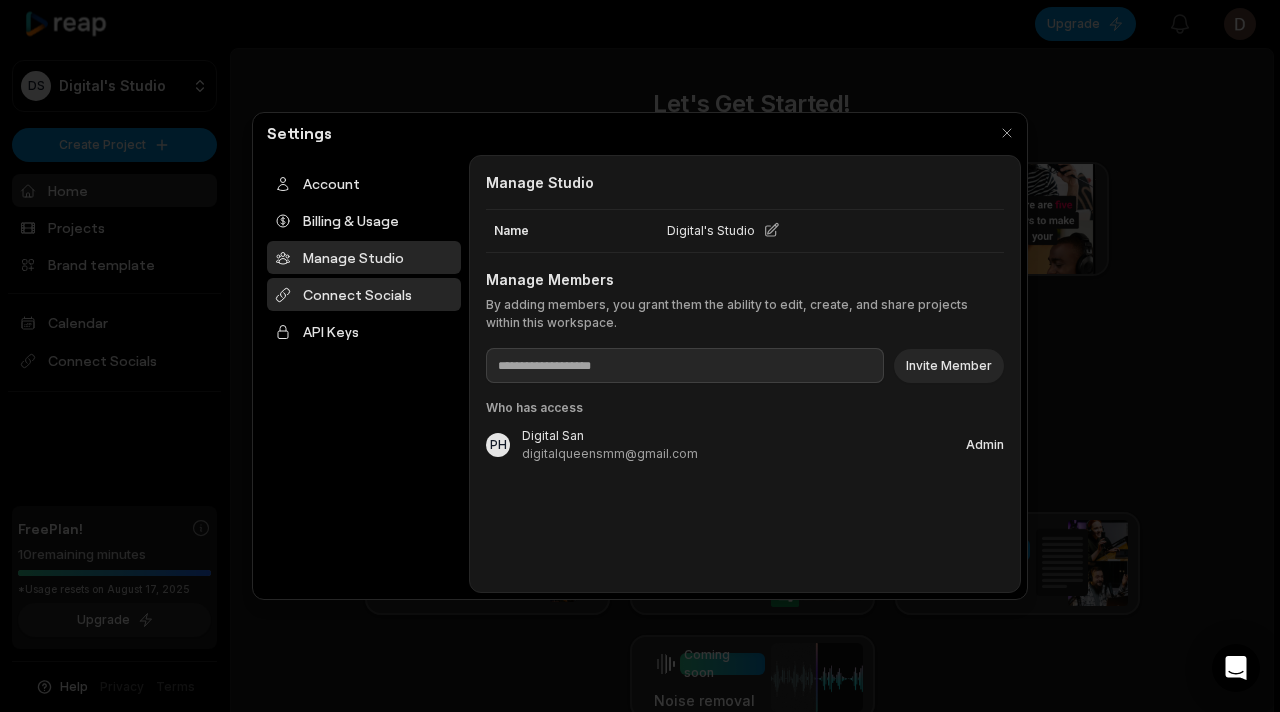 click on "Connect Socials" at bounding box center [364, 294] 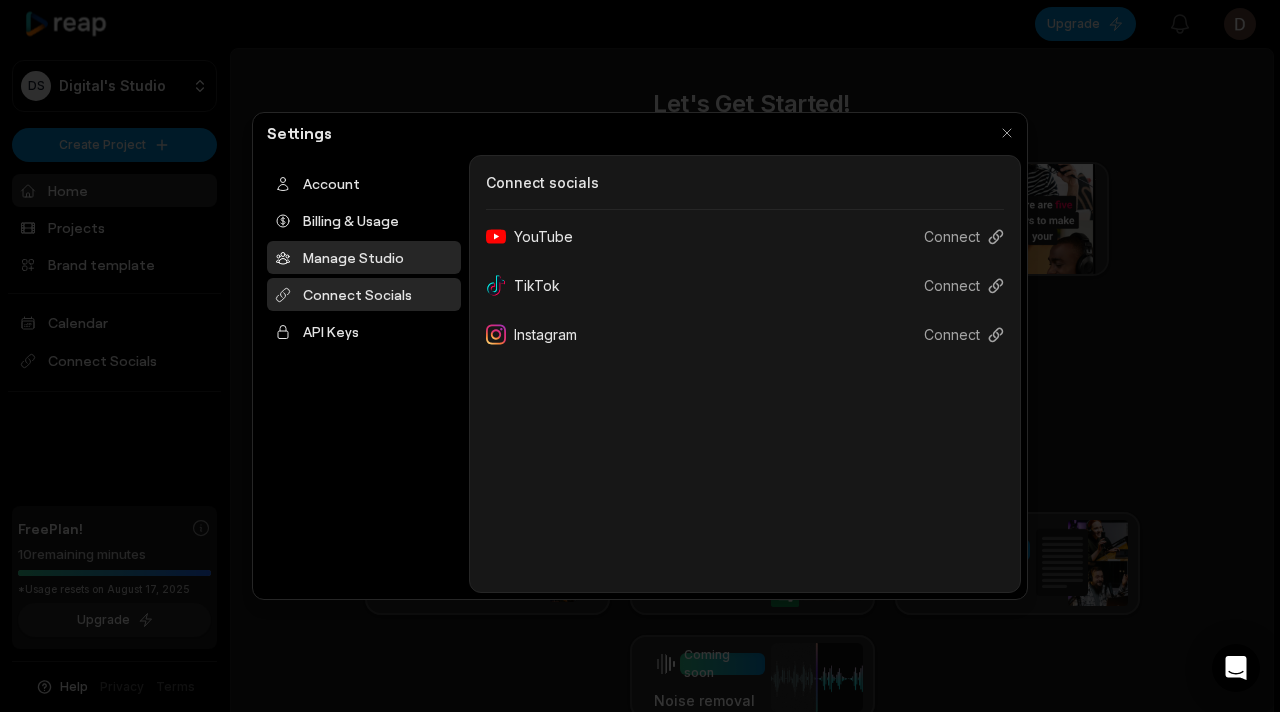 click on "Manage Studio" at bounding box center [364, 257] 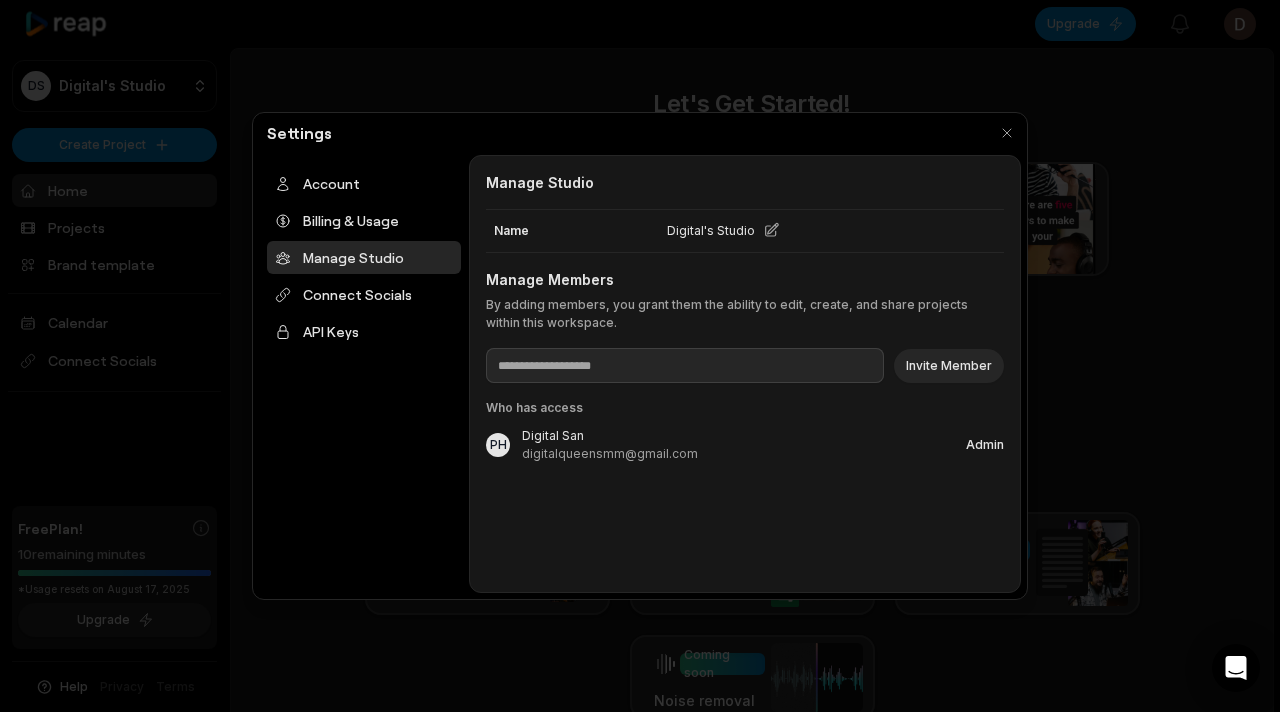 click on "Manage Studio" at bounding box center (364, 257) 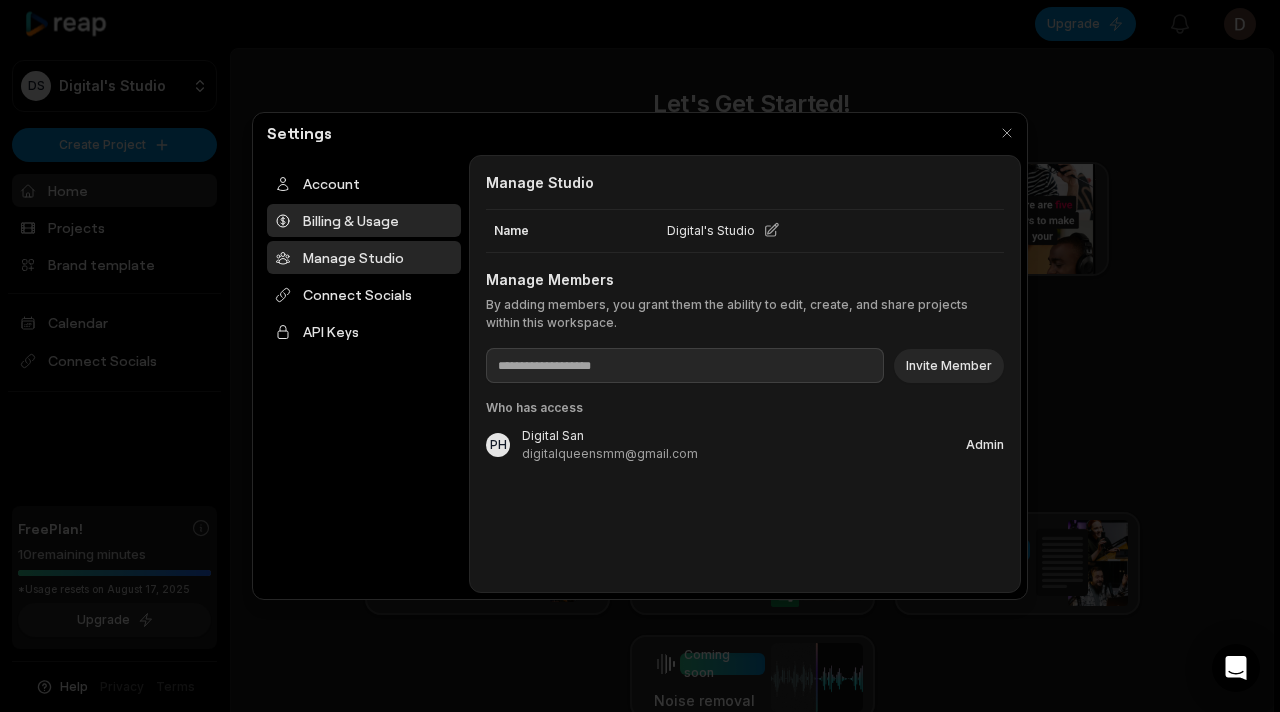 click on "Billing & Usage" at bounding box center [364, 220] 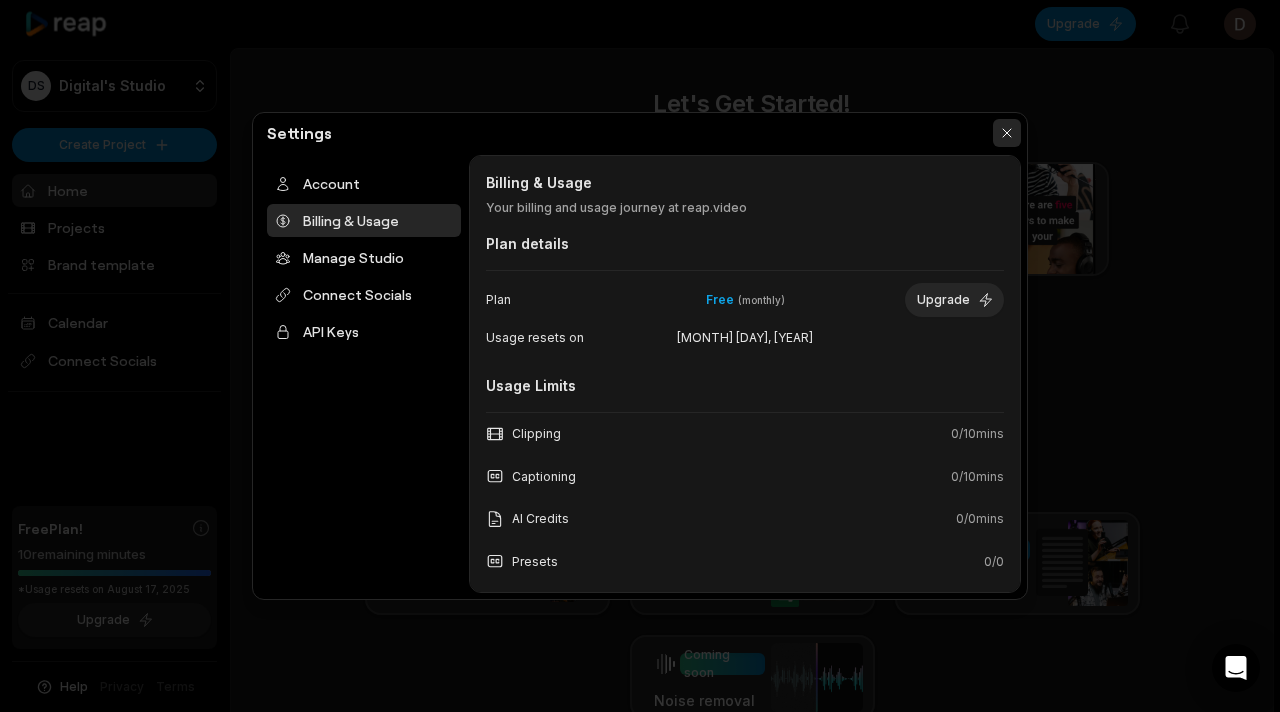 click at bounding box center (1007, 133) 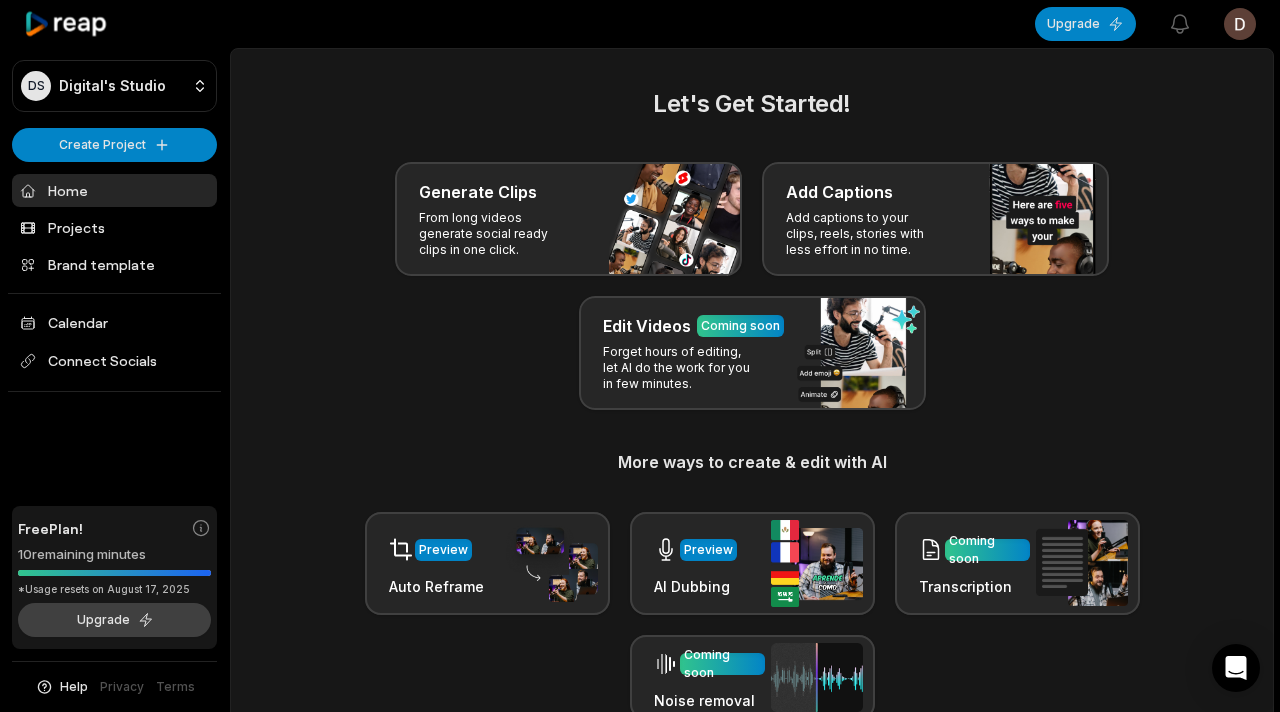 click on "Upgrade" at bounding box center [114, 620] 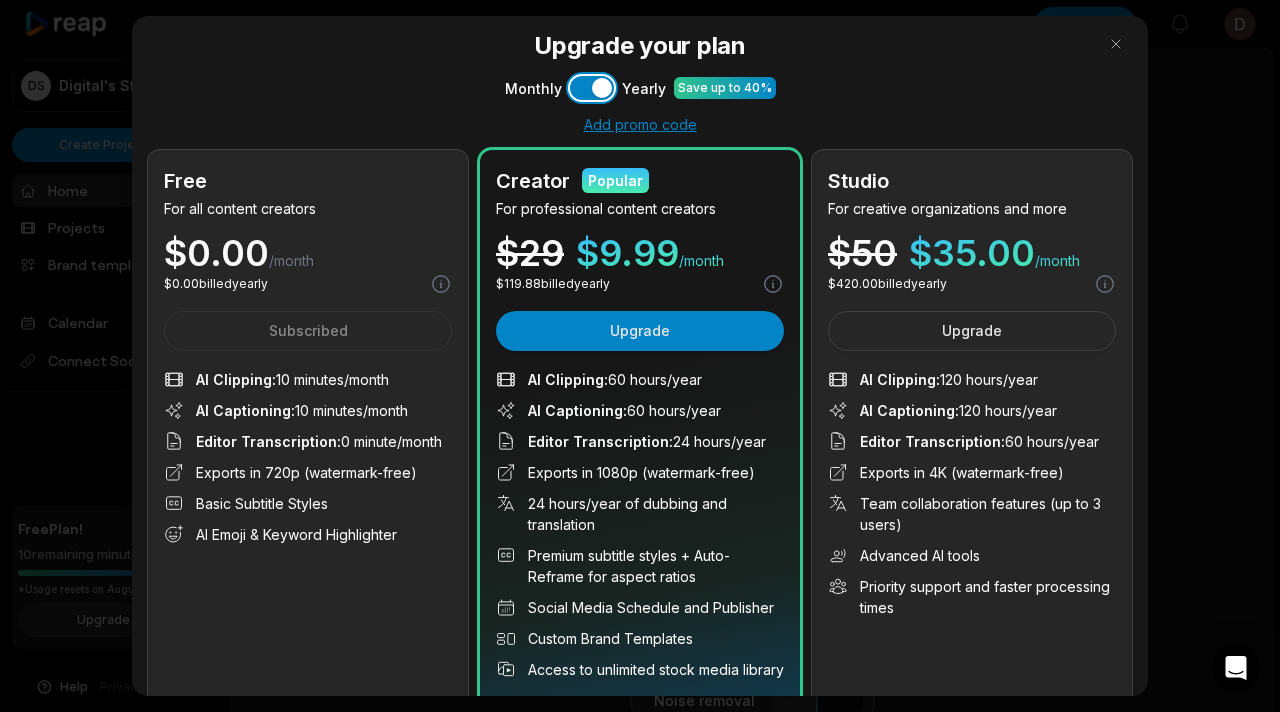 click on "Use setting" at bounding box center [592, 88] 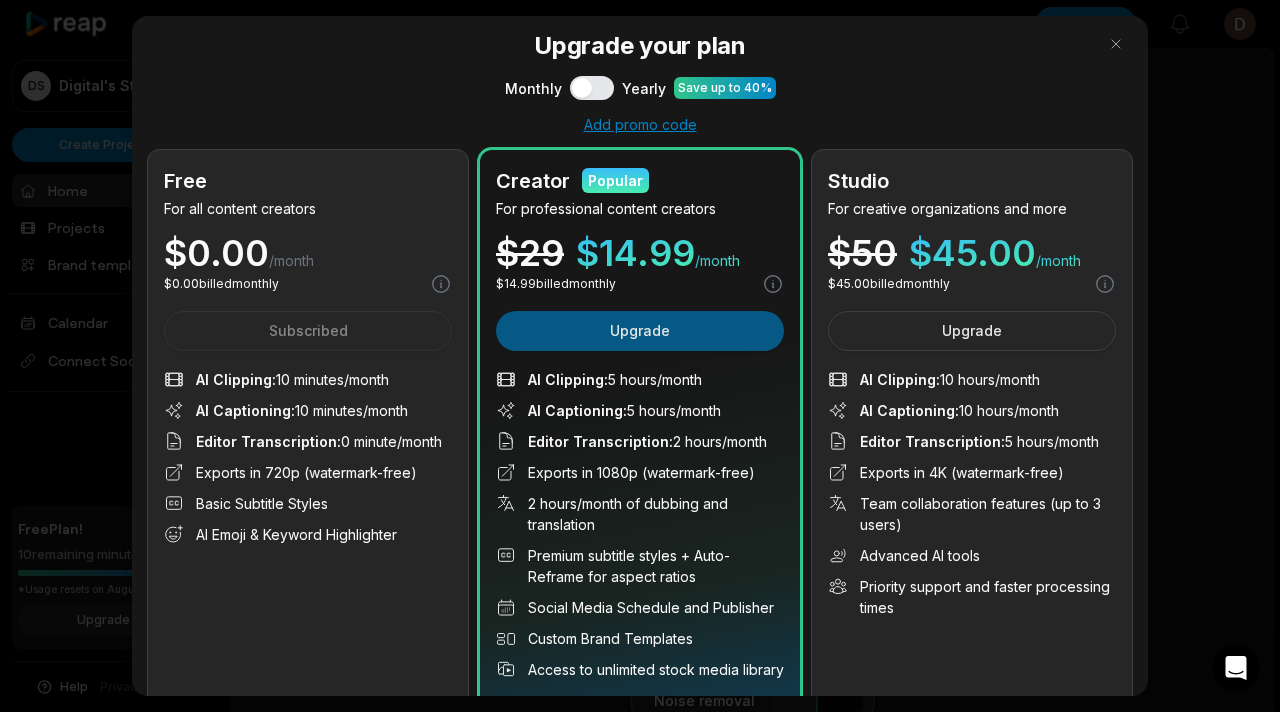 click on "Upgrade" at bounding box center [640, 331] 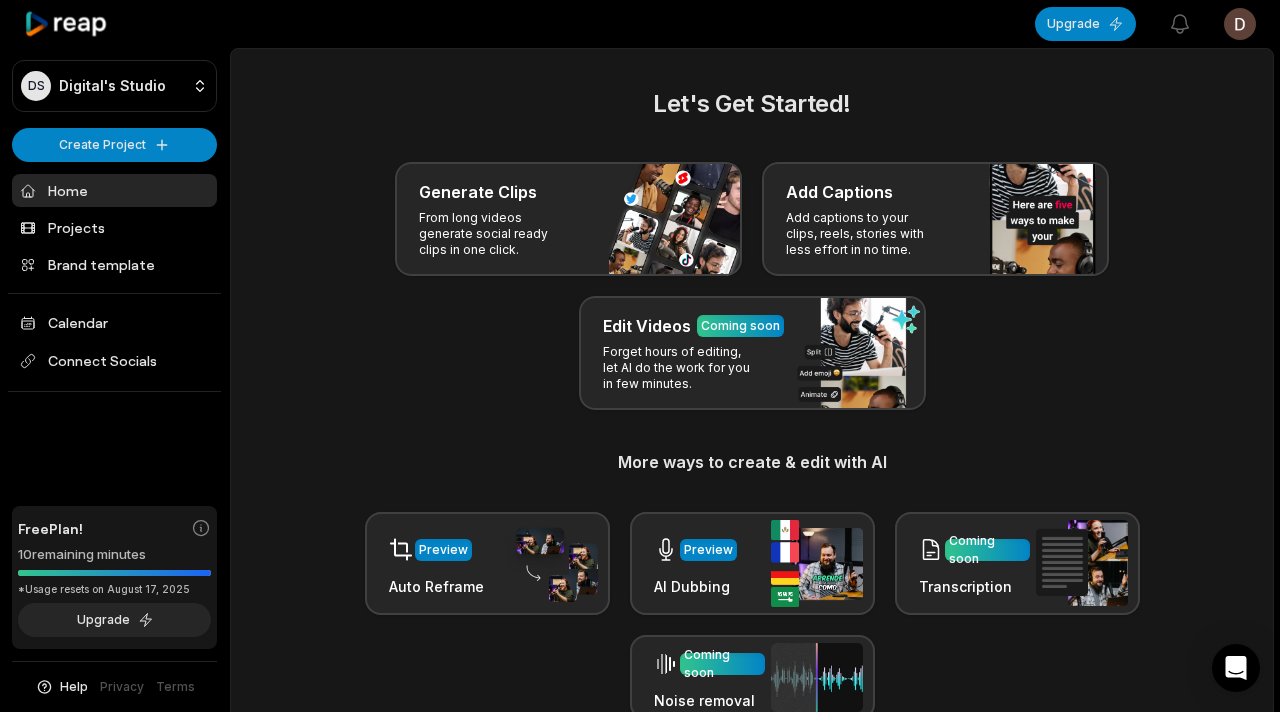 scroll, scrollTop: 0, scrollLeft: 0, axis: both 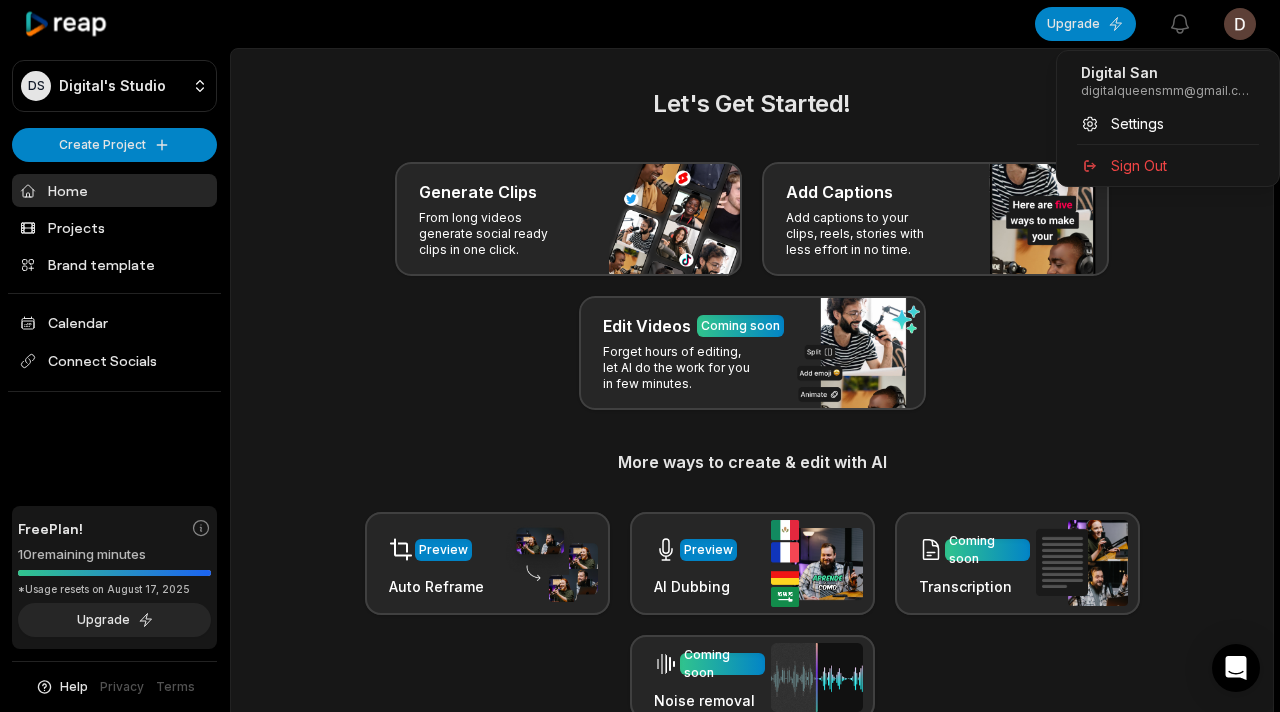 click on "DS Digital's Studio Create Project Home Projects Brand template Calendar Connect Socials Free  Plan! 10  remaining minutes *Usage resets on [DATE] Upgrade Help Privacy Terms Open sidebar Upgrade View notifications Open user menu   Let's Get Started! Generate Clips From long videos generate social ready clips in one click. Add Captions Add captions to your clips, reels, stories with less effort in no time. Edit Videos Coming soon Forget hours of editing, let AI do the work for you in few minutes. More ways to create & edit with AI Preview Auto Reframe Preview AI Dubbing Coming soon Transcription Coming soon Noise removal Recent Projects View all Made with   in [CITY]
You are currently on a  FREE Plan : Minutes used means the duration of input video in minutes which is being processed to create clips. Digital San [EMAIL] Settings Sign Out" at bounding box center (640, 356) 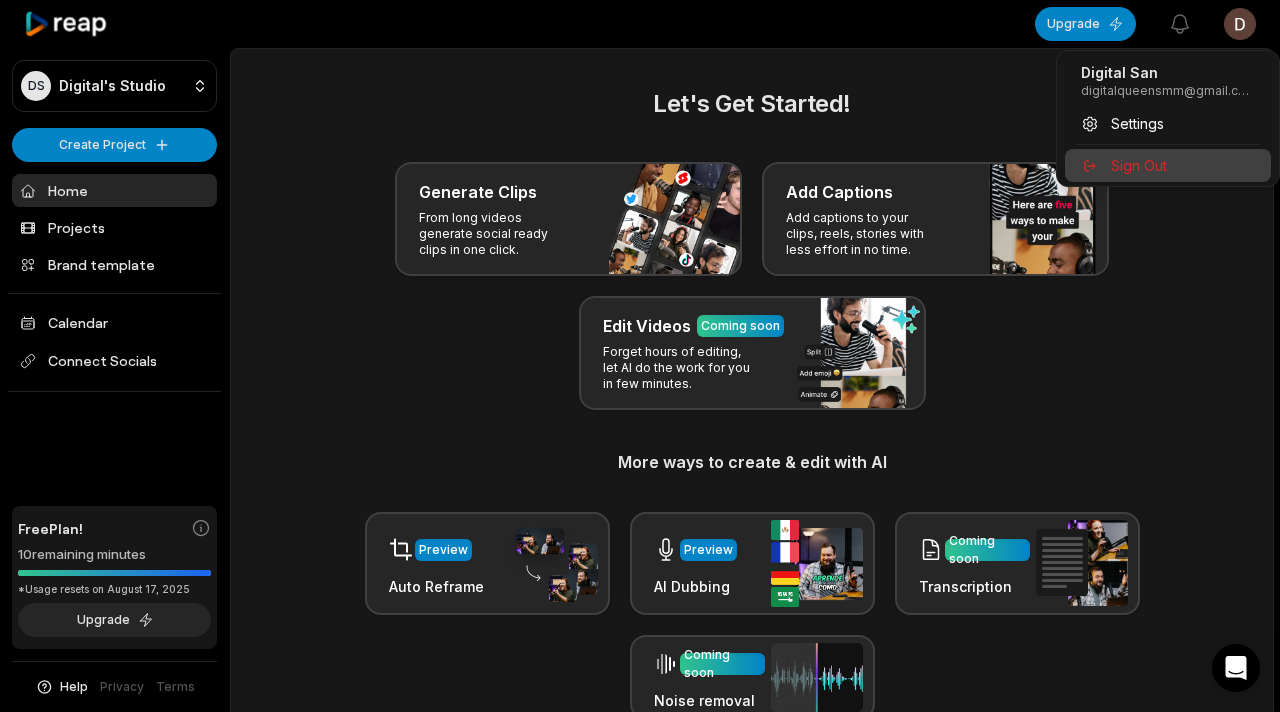 click on "Sign Out" at bounding box center [1139, 165] 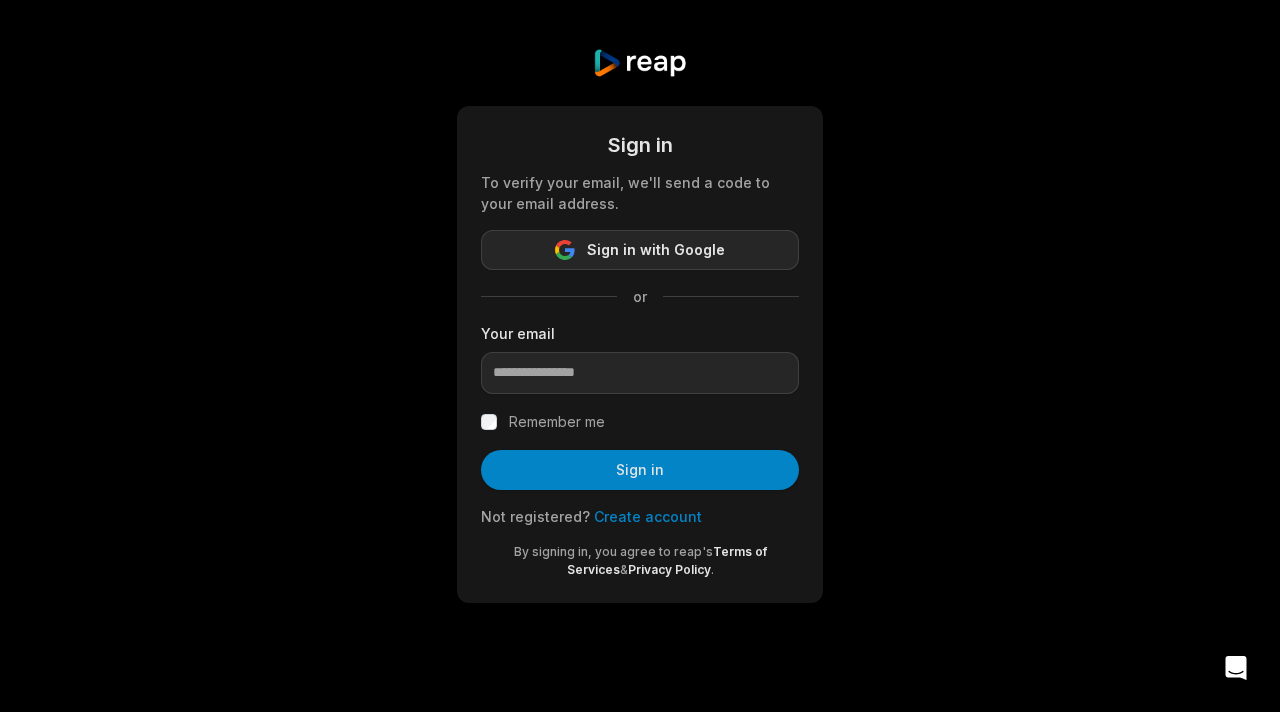 click on "Sign in with Google" at bounding box center [656, 250] 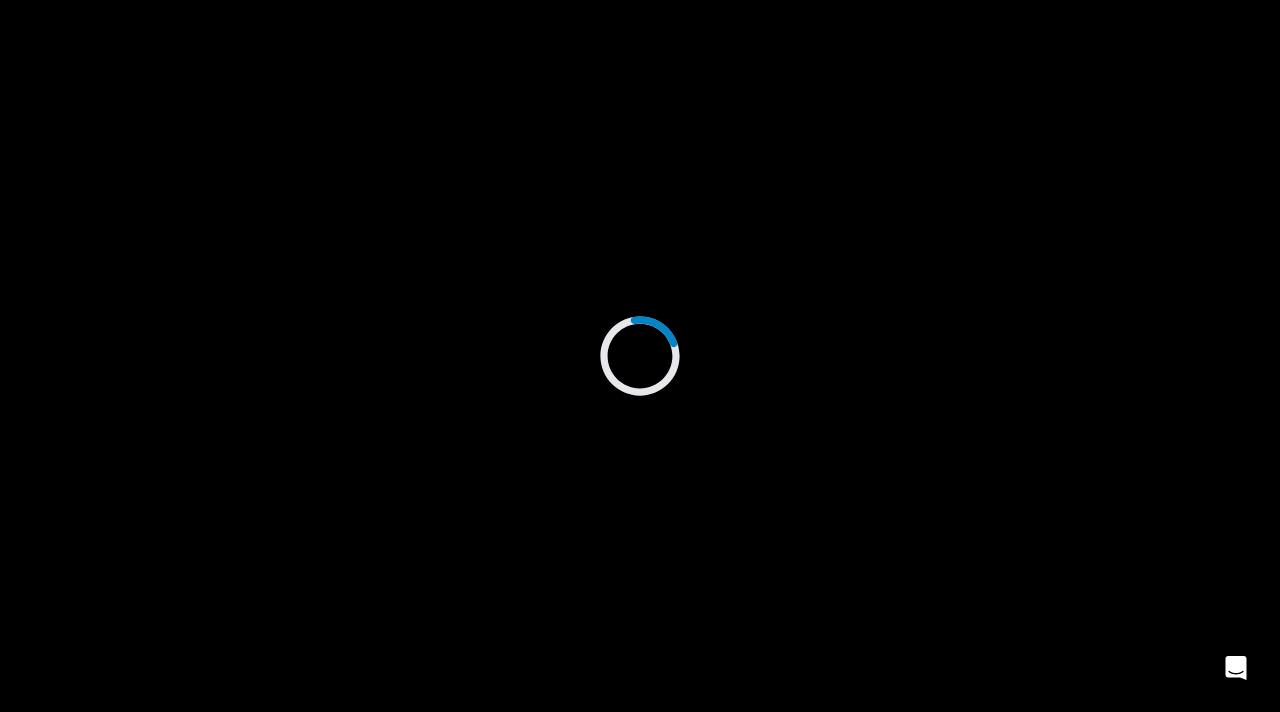 scroll, scrollTop: 0, scrollLeft: 0, axis: both 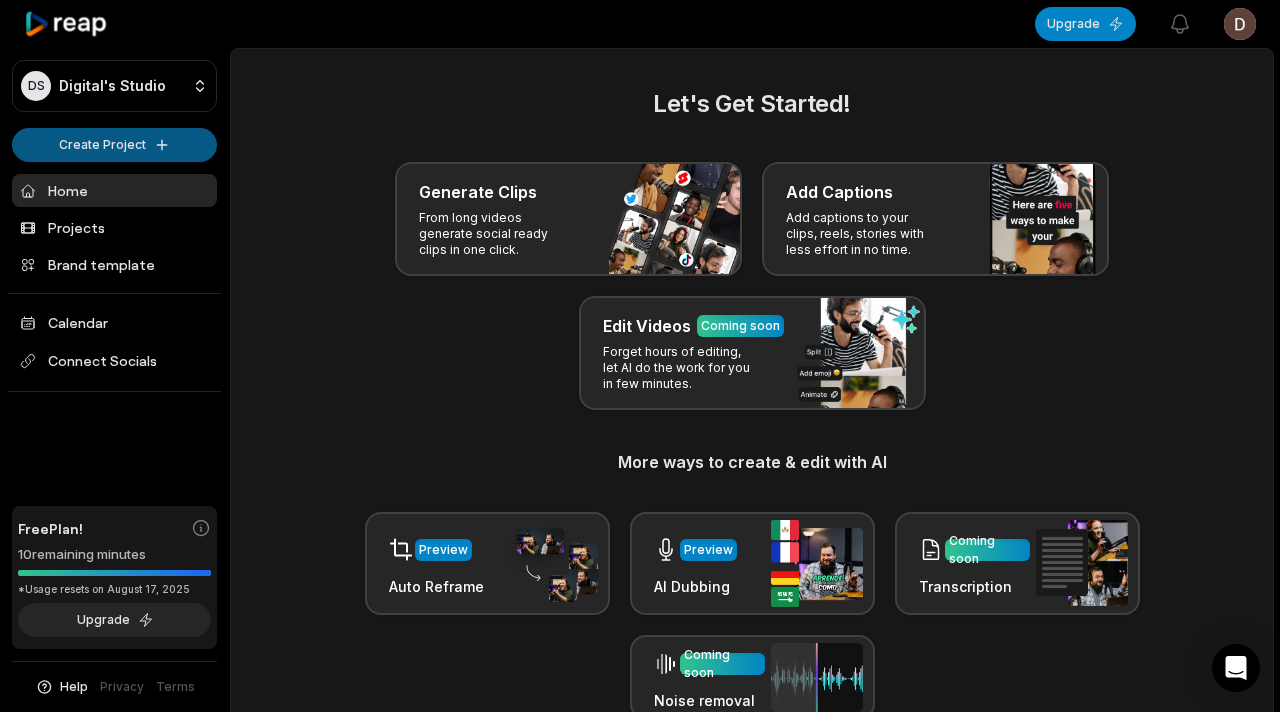 click on "DS Digital's Studio Create Project Home Projects Brand template Calendar Connect Socials Free  Plan! 10  remaining minutes *Usage resets on August 17, 2025 Upgrade Help Privacy Terms Open sidebar Upgrade View notifications Open user menu   Let's Get Started! Generate Clips From long videos generate social ready clips in one click. Add Captions Add captions to your clips, reels, stories with less effort in no time. Edit Videos Coming soon Forget hours of editing, let AI do the work for you in few minutes. More ways to create & edit with AI Preview Auto Reframe Preview AI Dubbing Coming soon Transcription Coming soon Noise removal Recent Projects View all Made with   in San Francisco" at bounding box center (640, 356) 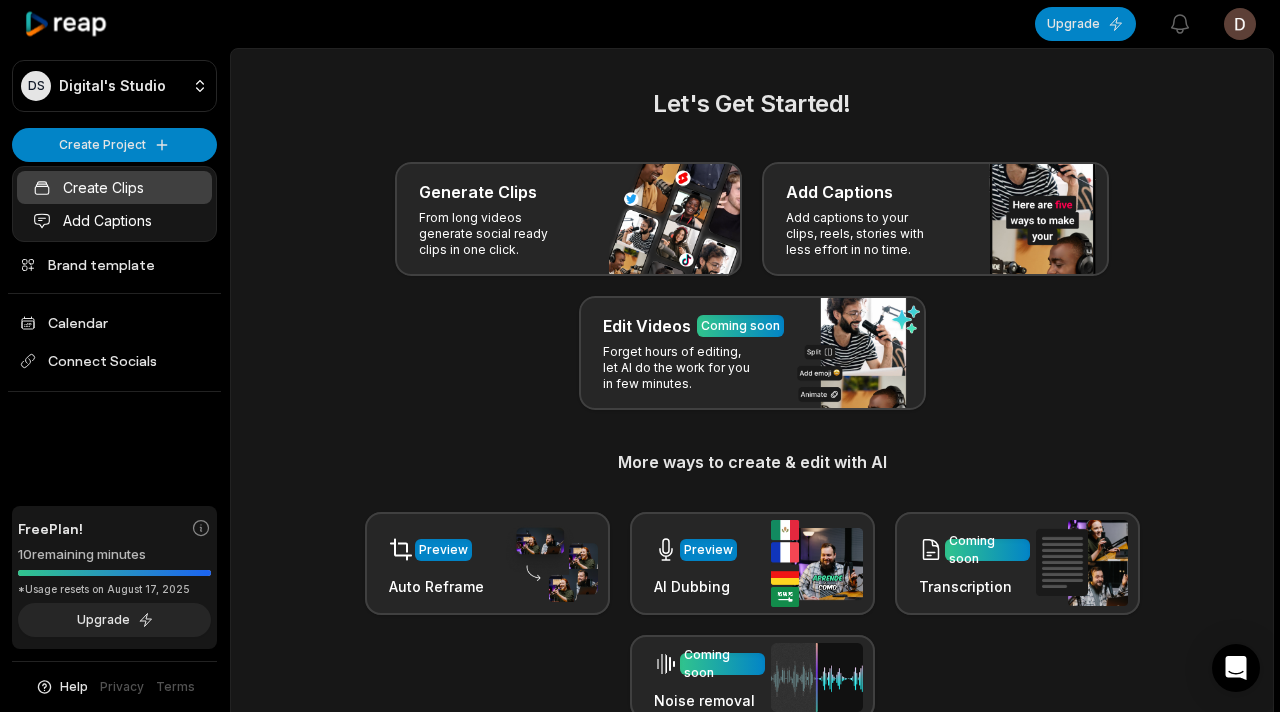 click on "Create Clips" at bounding box center (114, 187) 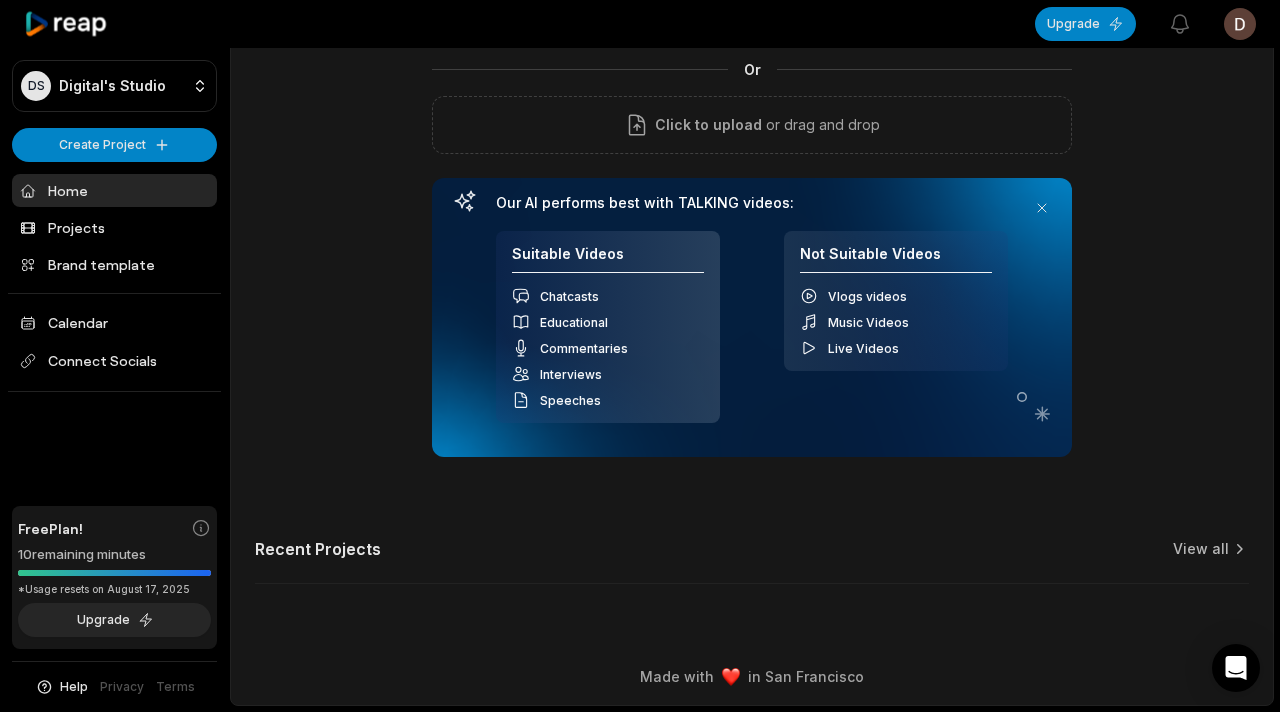 scroll, scrollTop: 160, scrollLeft: 0, axis: vertical 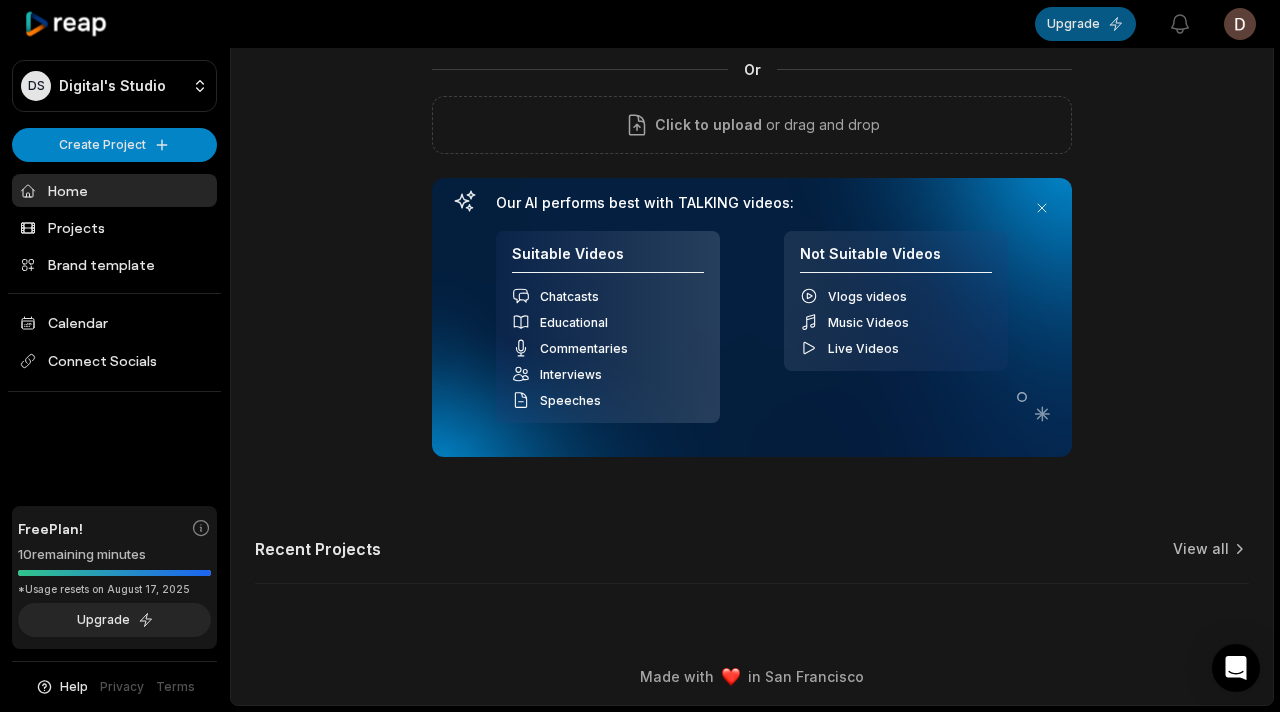 click on "Upgrade" at bounding box center [1085, 24] 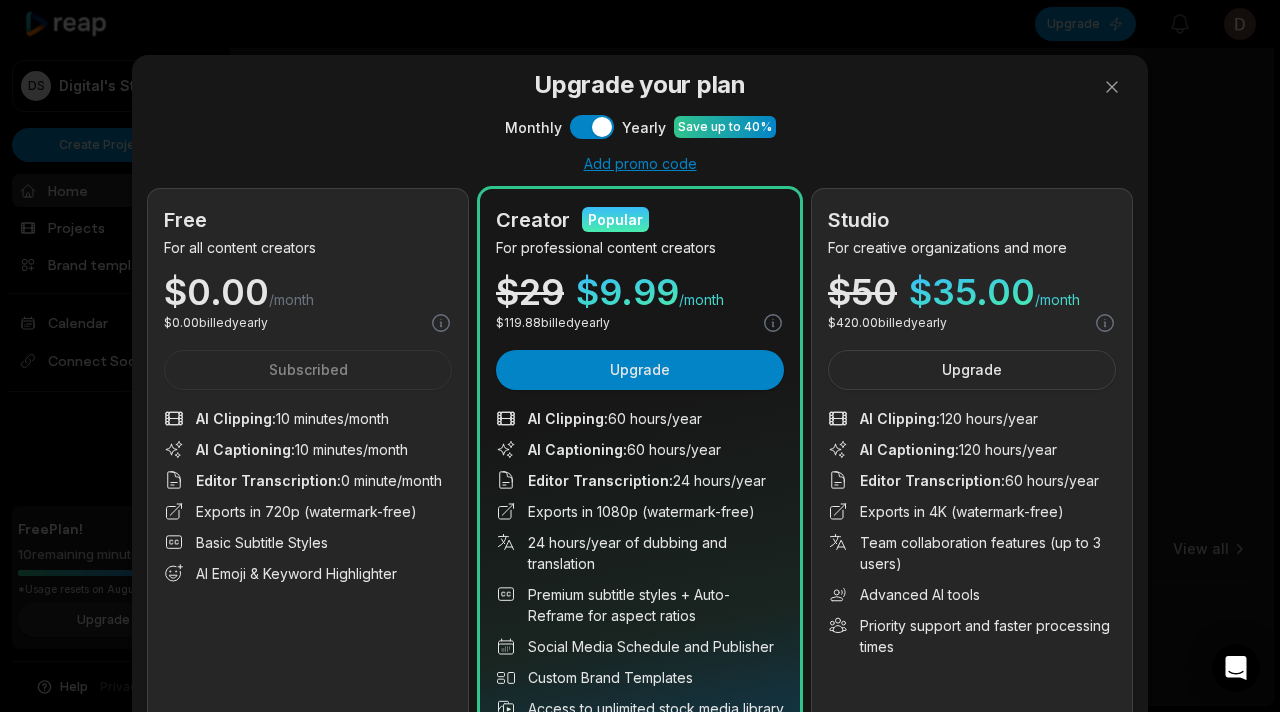 click on "Monthly" at bounding box center [533, 127] 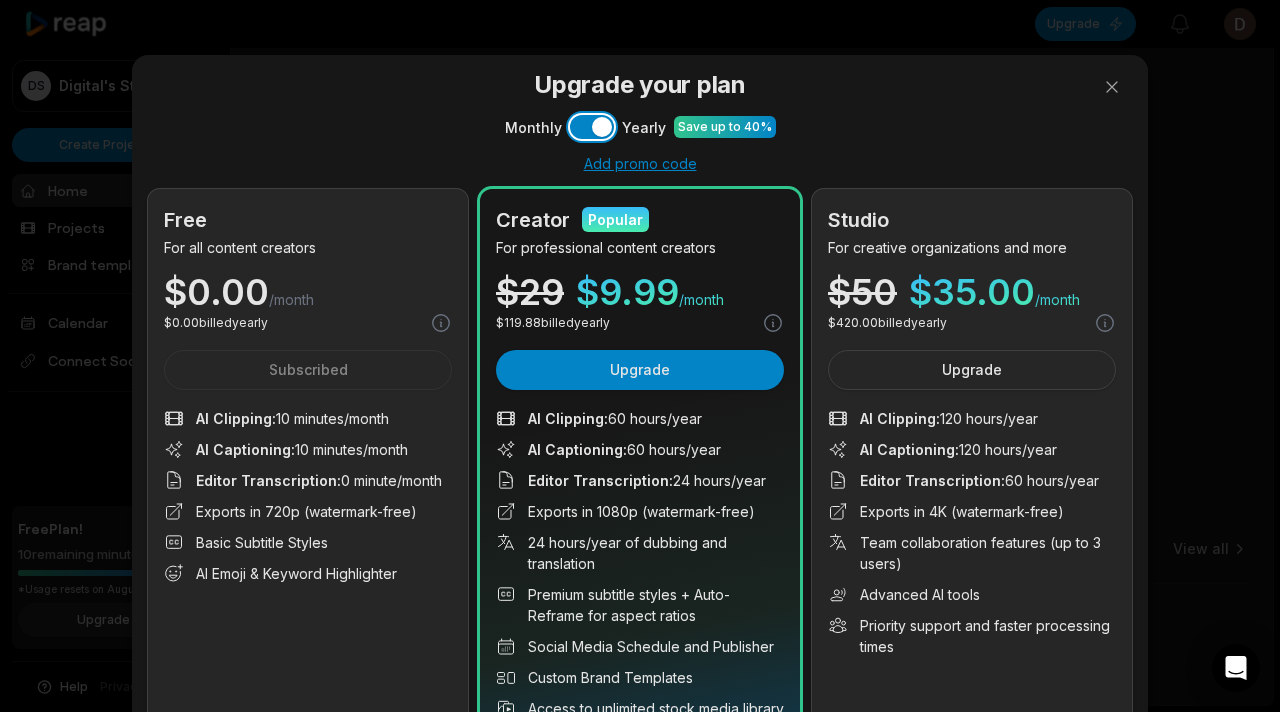 click on "Use setting" at bounding box center [592, 127] 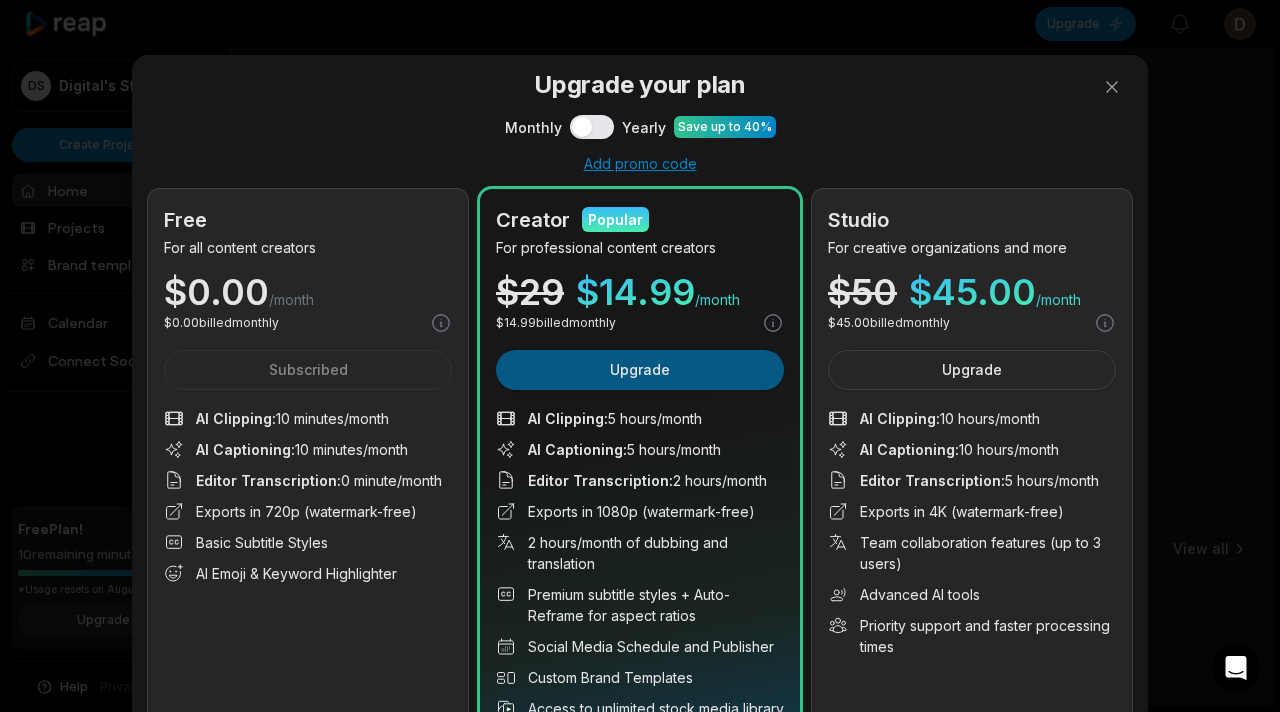 click on "Upgrade" at bounding box center [640, 370] 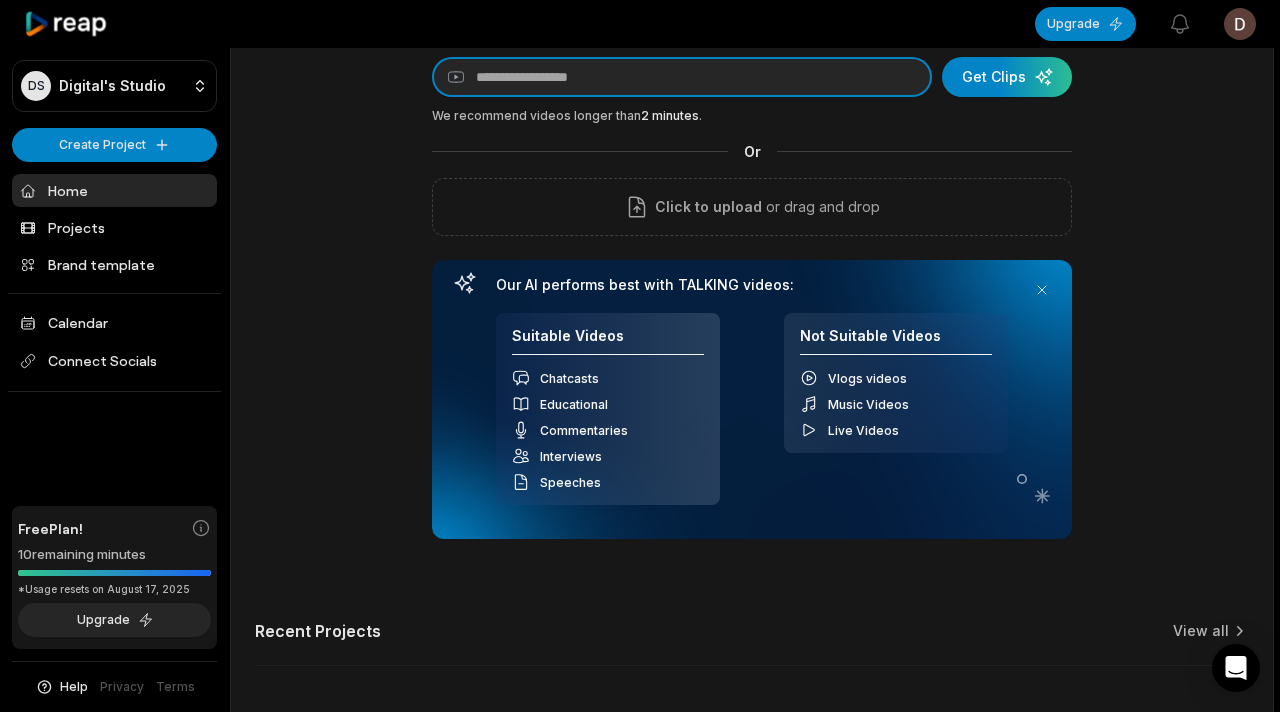 scroll, scrollTop: 78, scrollLeft: 0, axis: vertical 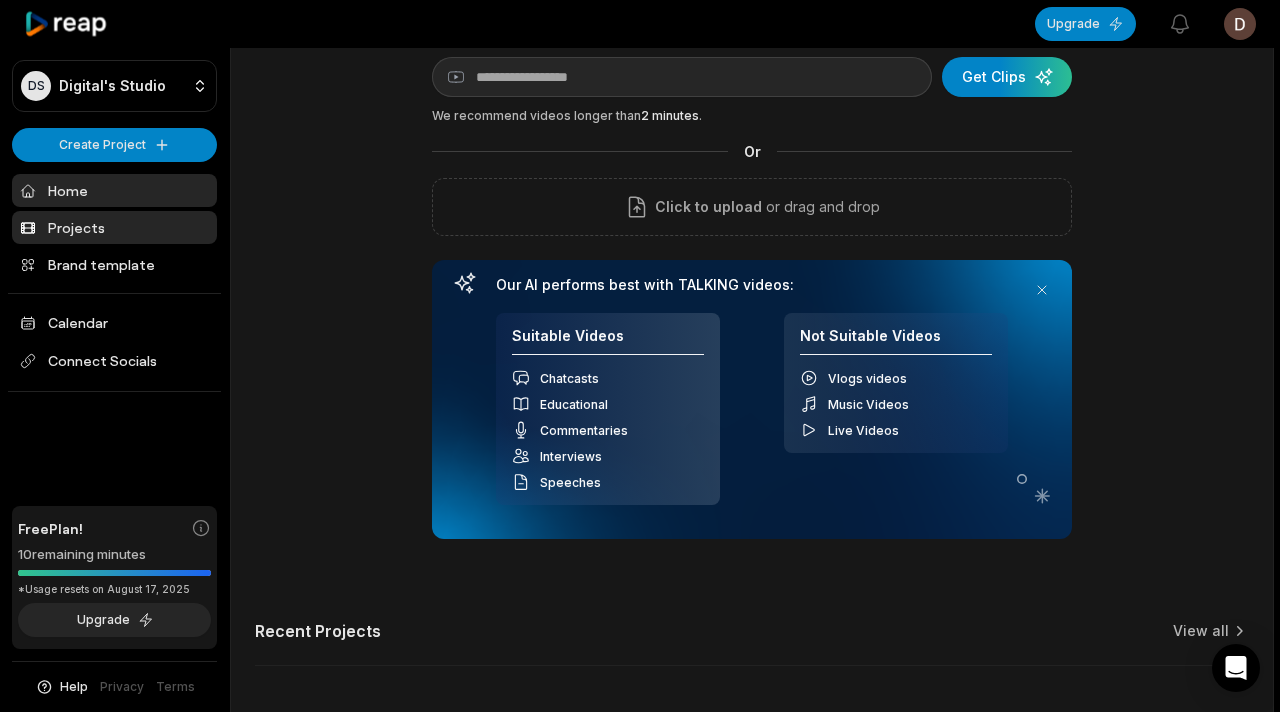 click on "Projects" at bounding box center [114, 227] 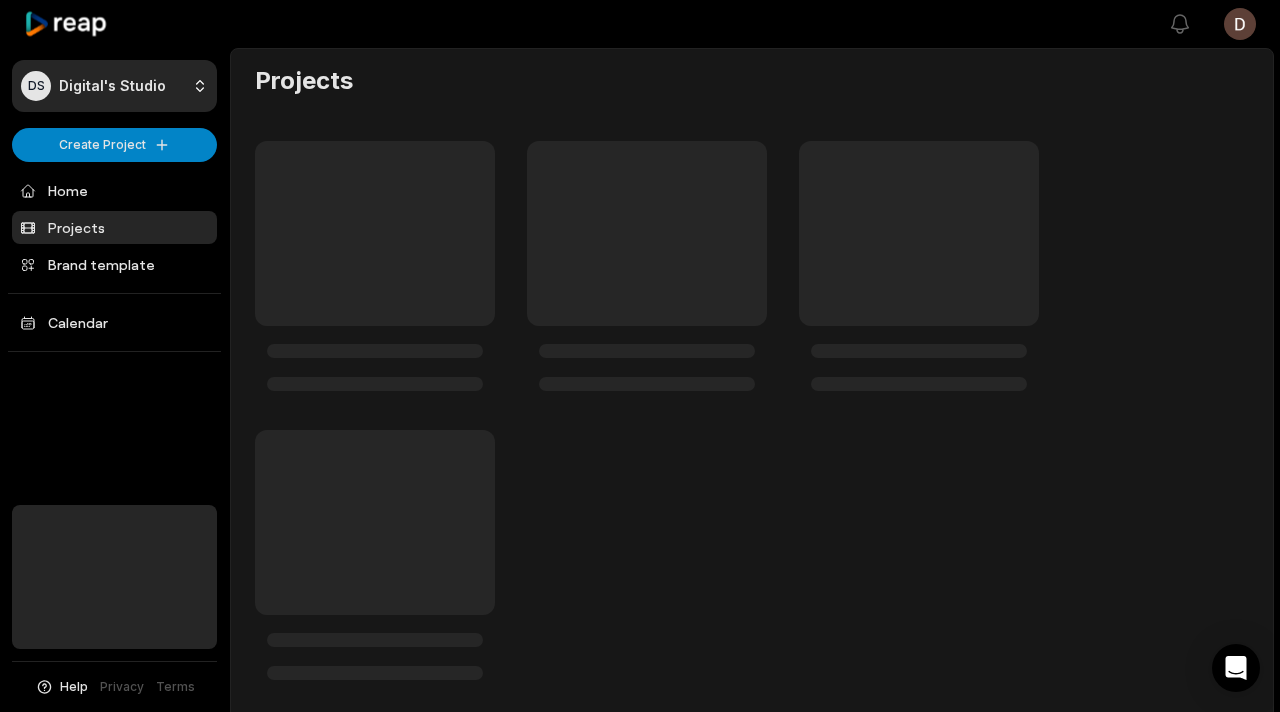 scroll, scrollTop: 0, scrollLeft: 0, axis: both 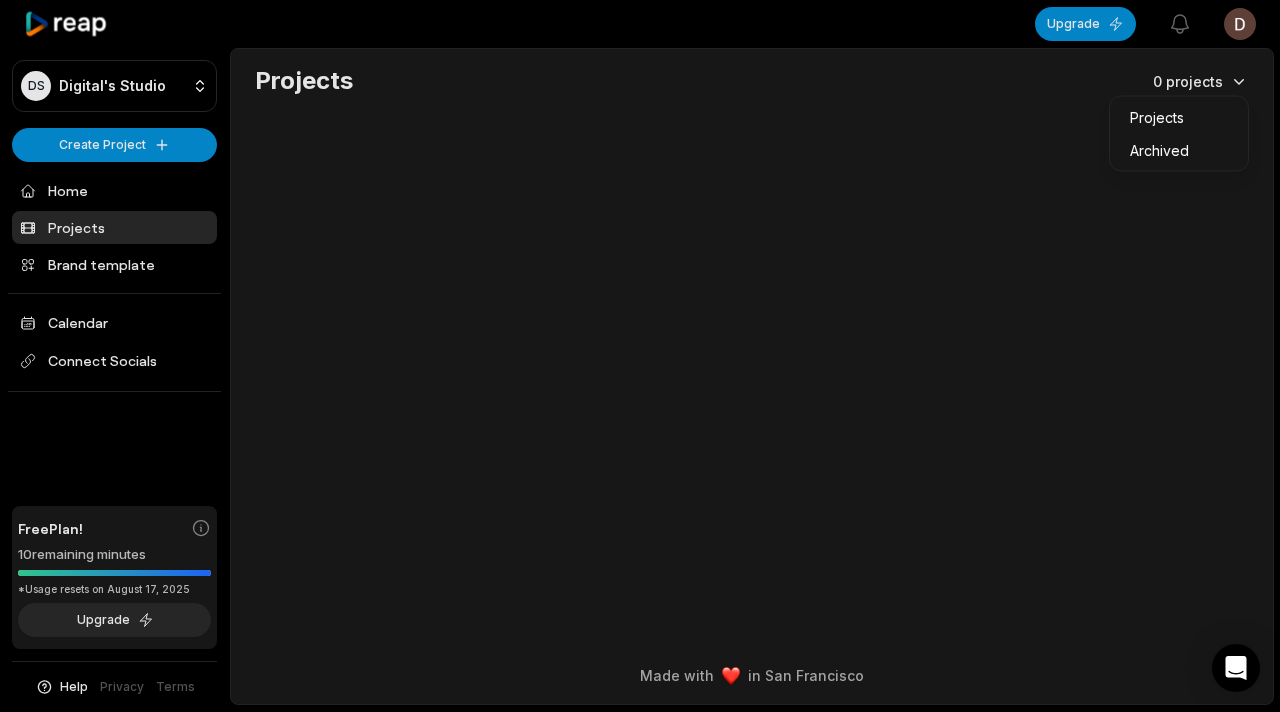 click on "DS Digital's Studio Create Project Home Projects Brand template Calendar Connect Socials Free  Plan! 10  remaining minutes *Usage resets on [DATE] Upgrade Help Privacy Terms Open sidebar Upgrade View notifications Open user menu Projects   0 projects   Made with   in [CITY]
Projects Archived" at bounding box center (640, 356) 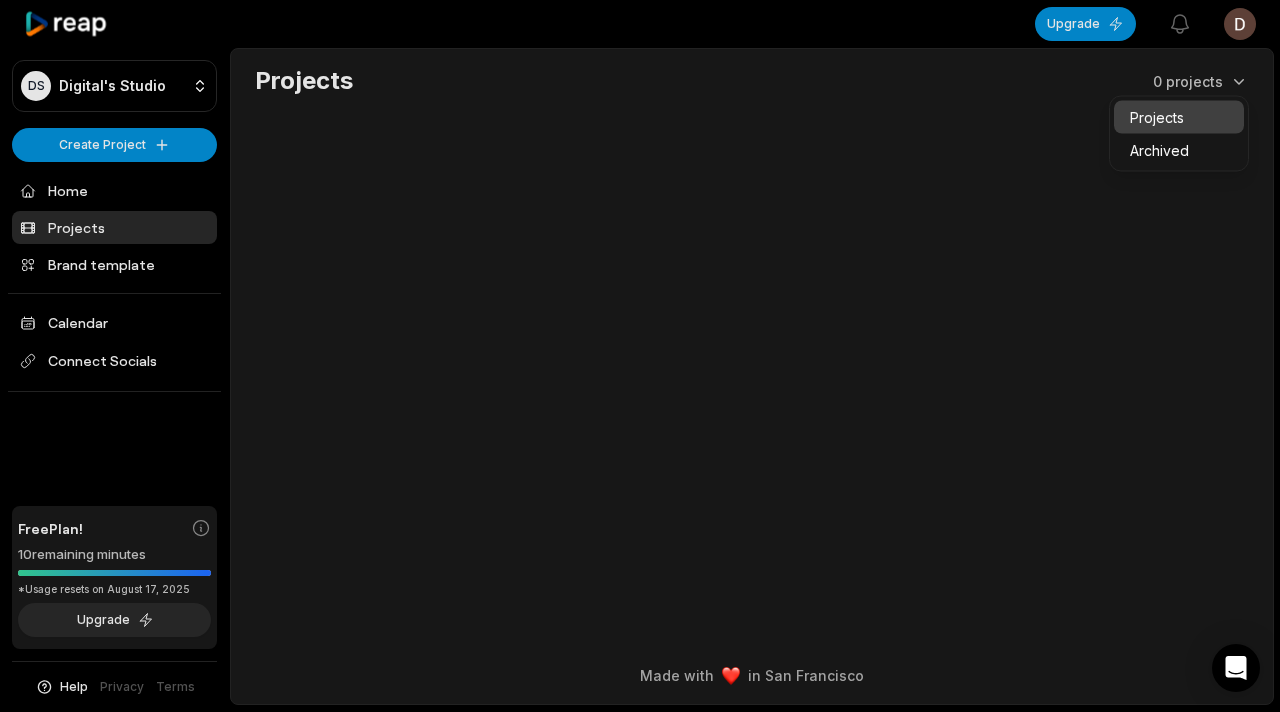 click on "Projects" at bounding box center [1179, 117] 